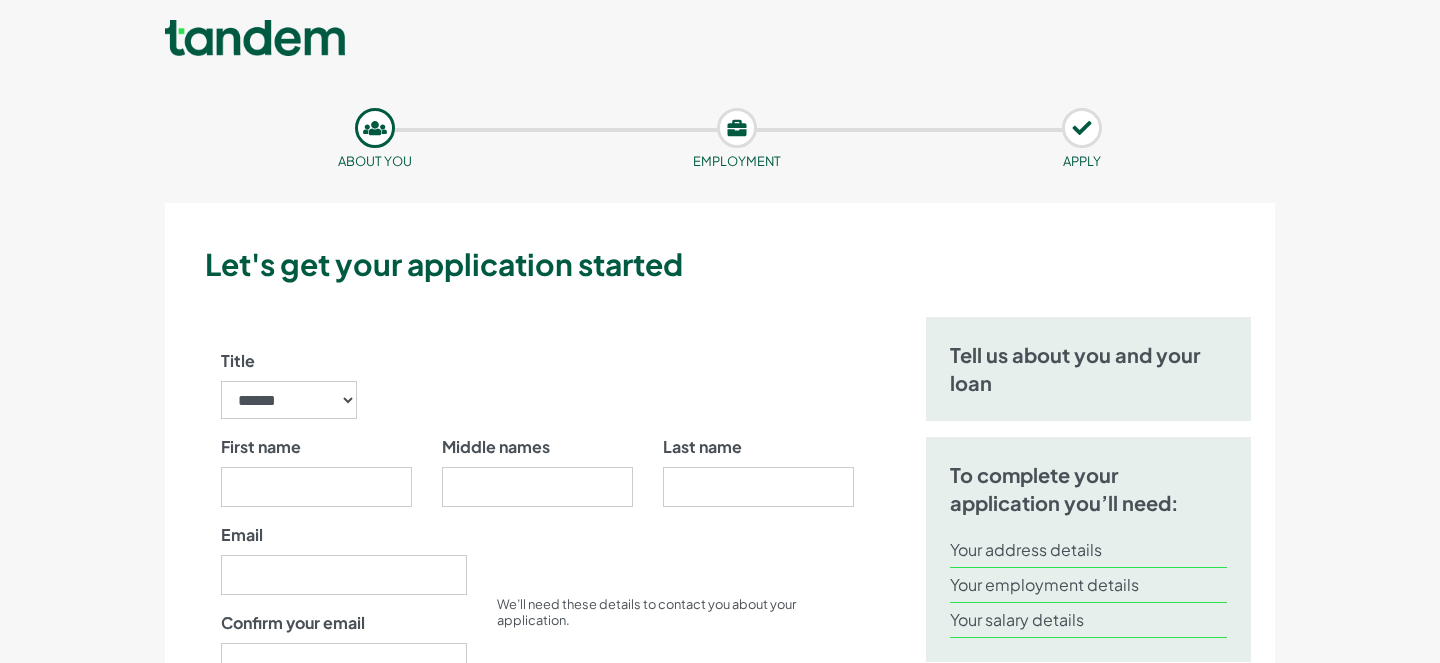 scroll, scrollTop: 0, scrollLeft: 0, axis: both 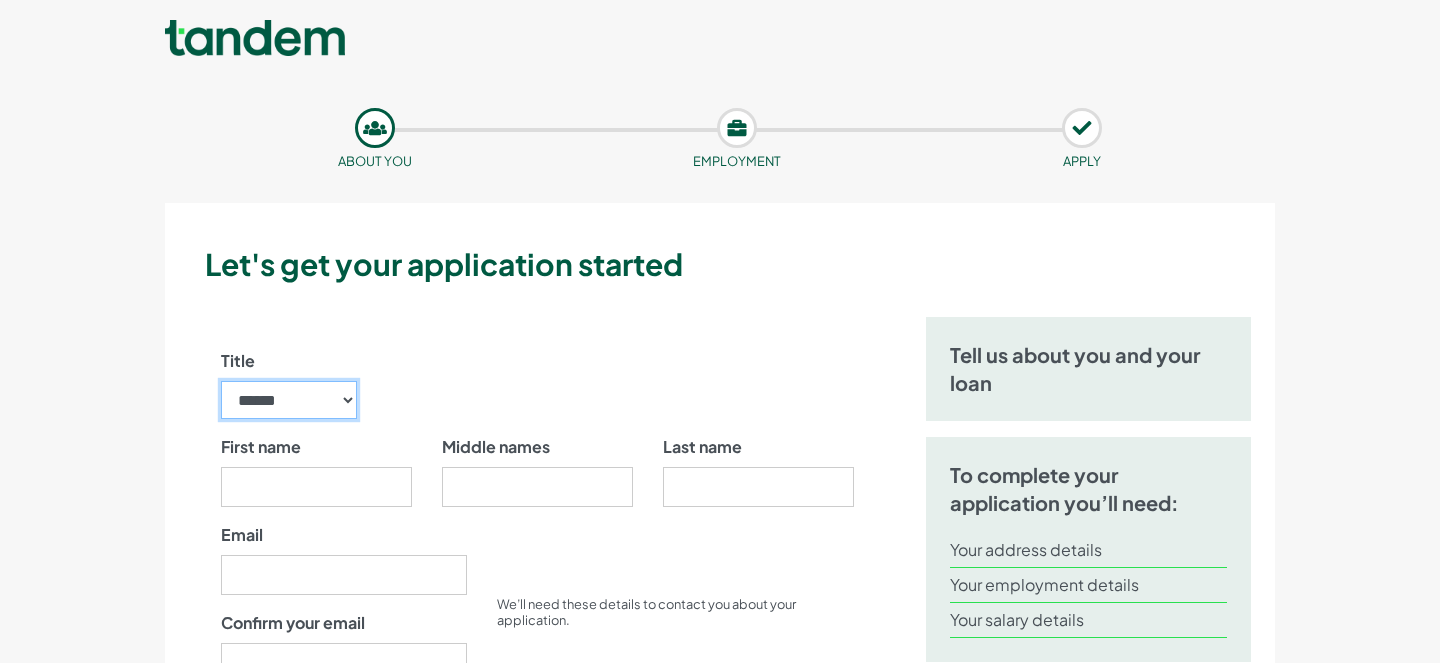 click on "******
**
***
****
**
**
****" at bounding box center [289, 400] 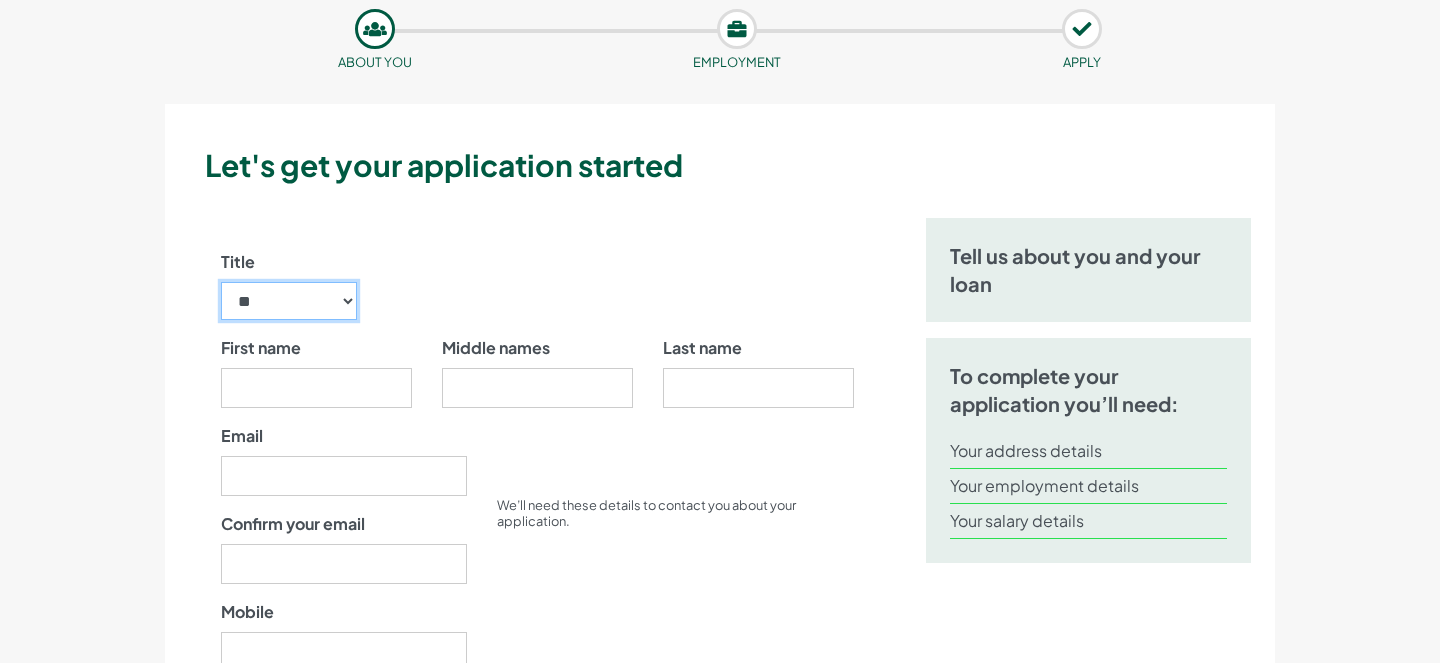 scroll, scrollTop: 155, scrollLeft: 0, axis: vertical 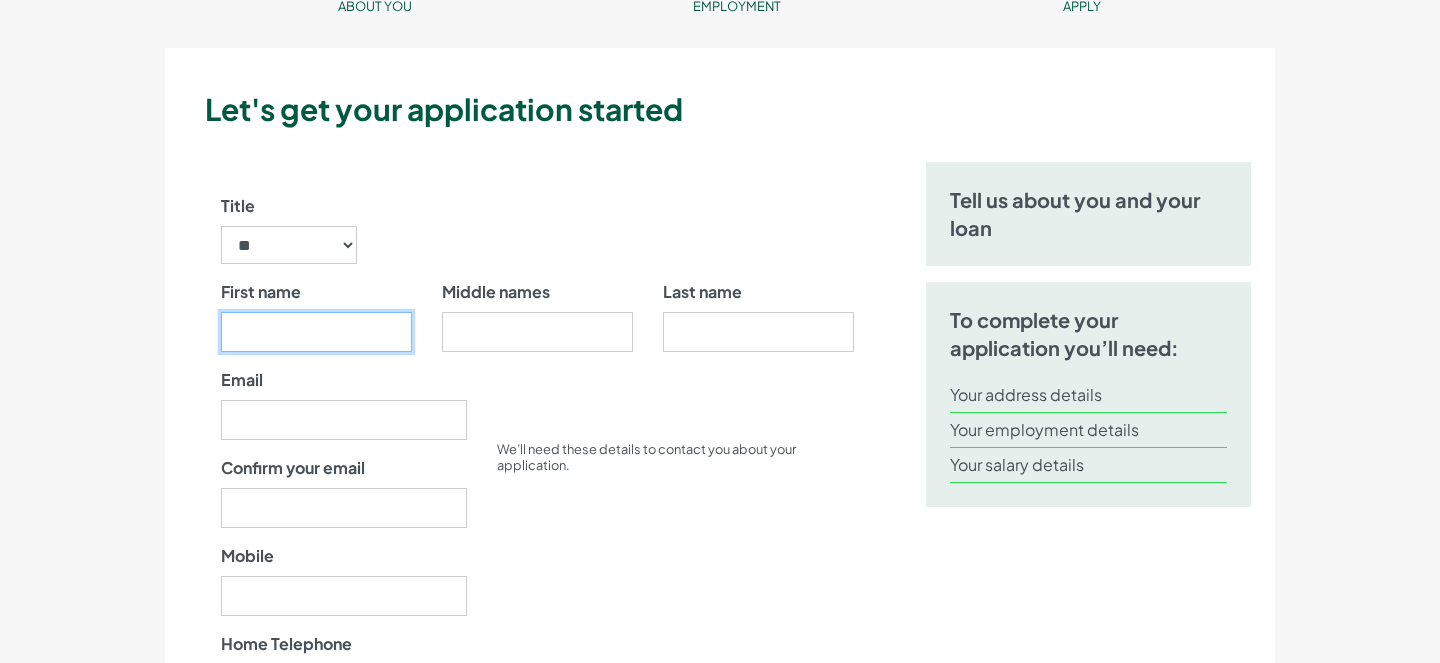 click on "First name" at bounding box center [316, 332] 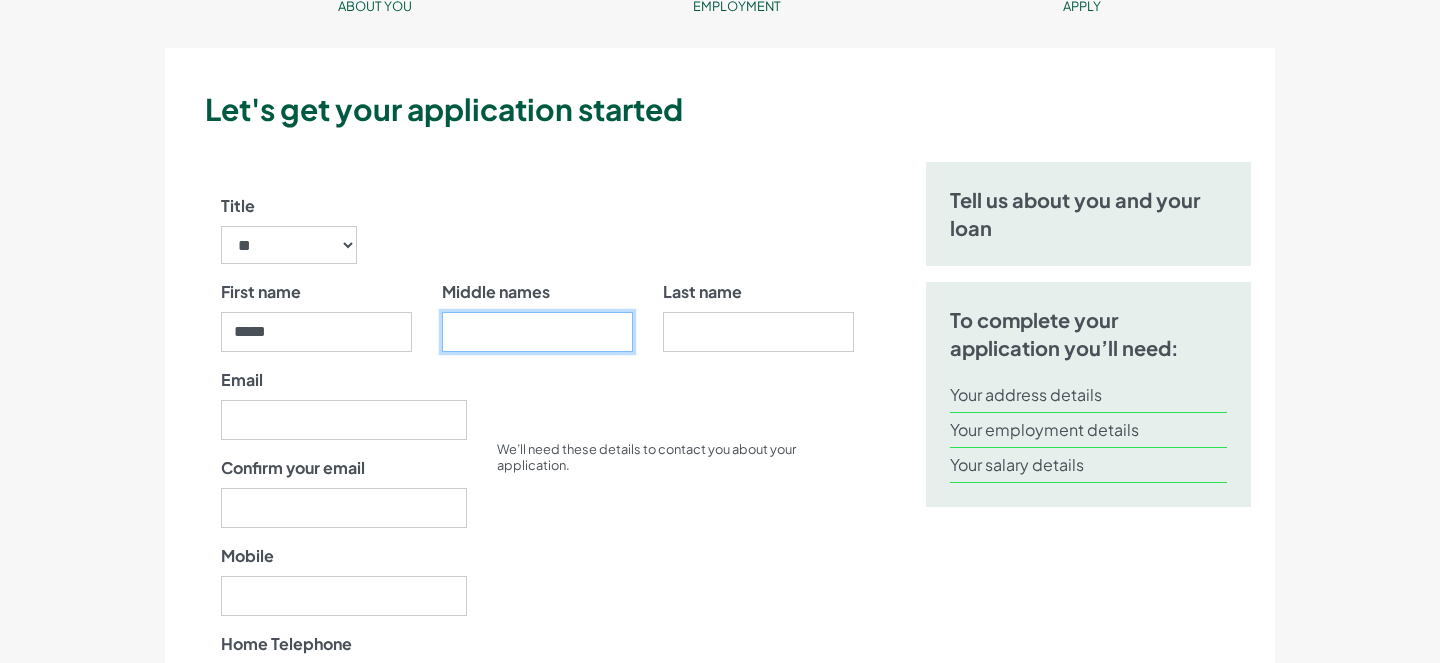 click on "Middle names" at bounding box center [537, 332] 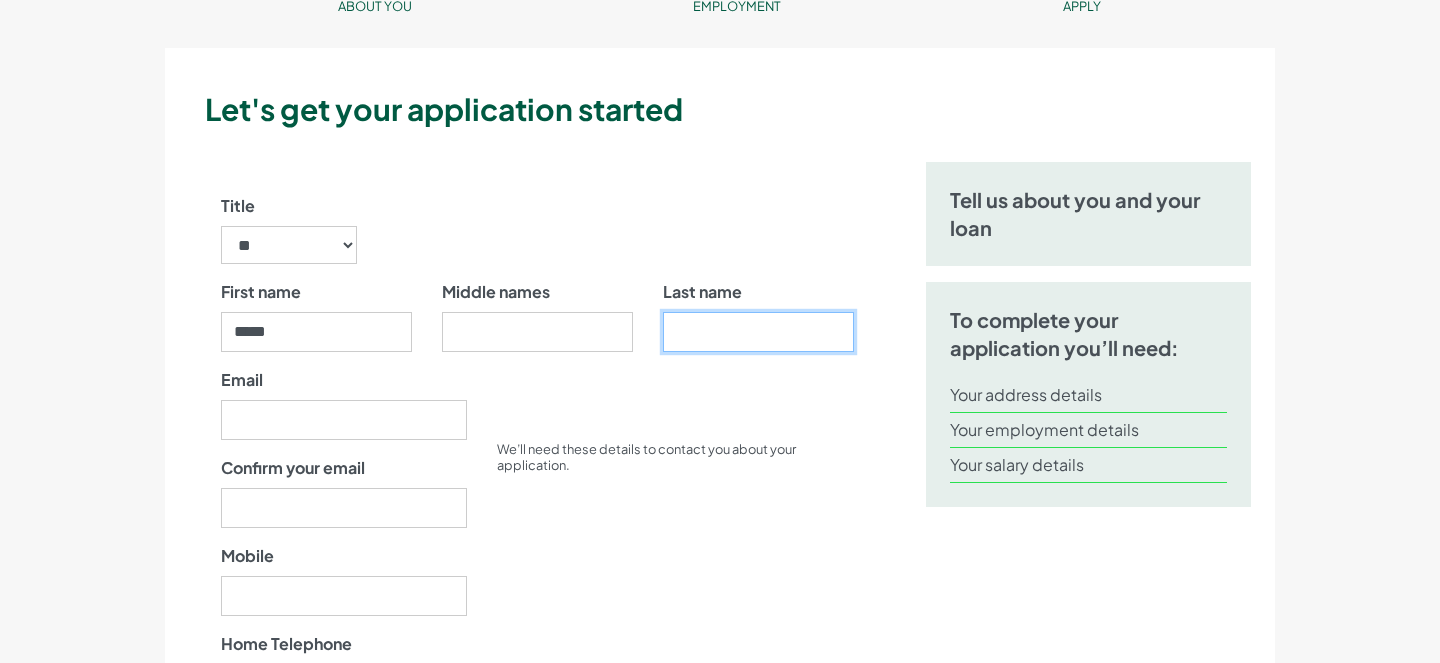 click on "Last name" at bounding box center (758, 332) 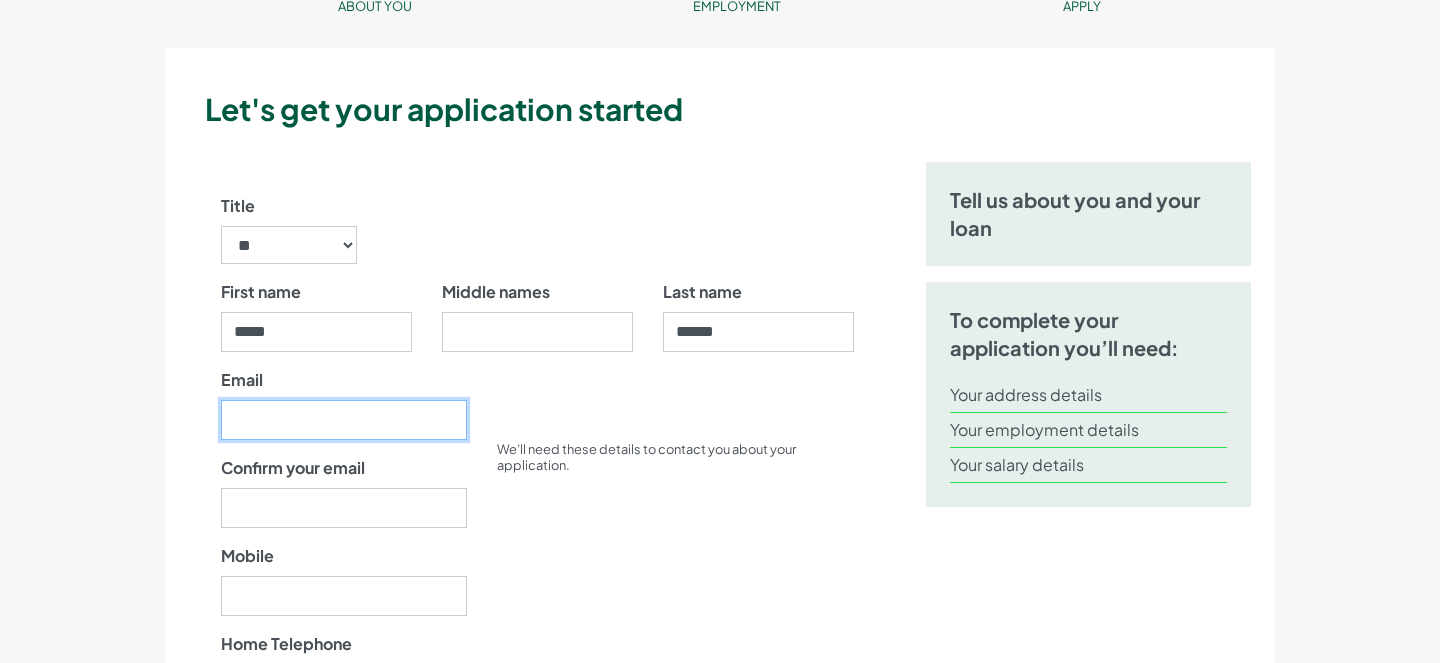 click on "Email" at bounding box center [344, 420] 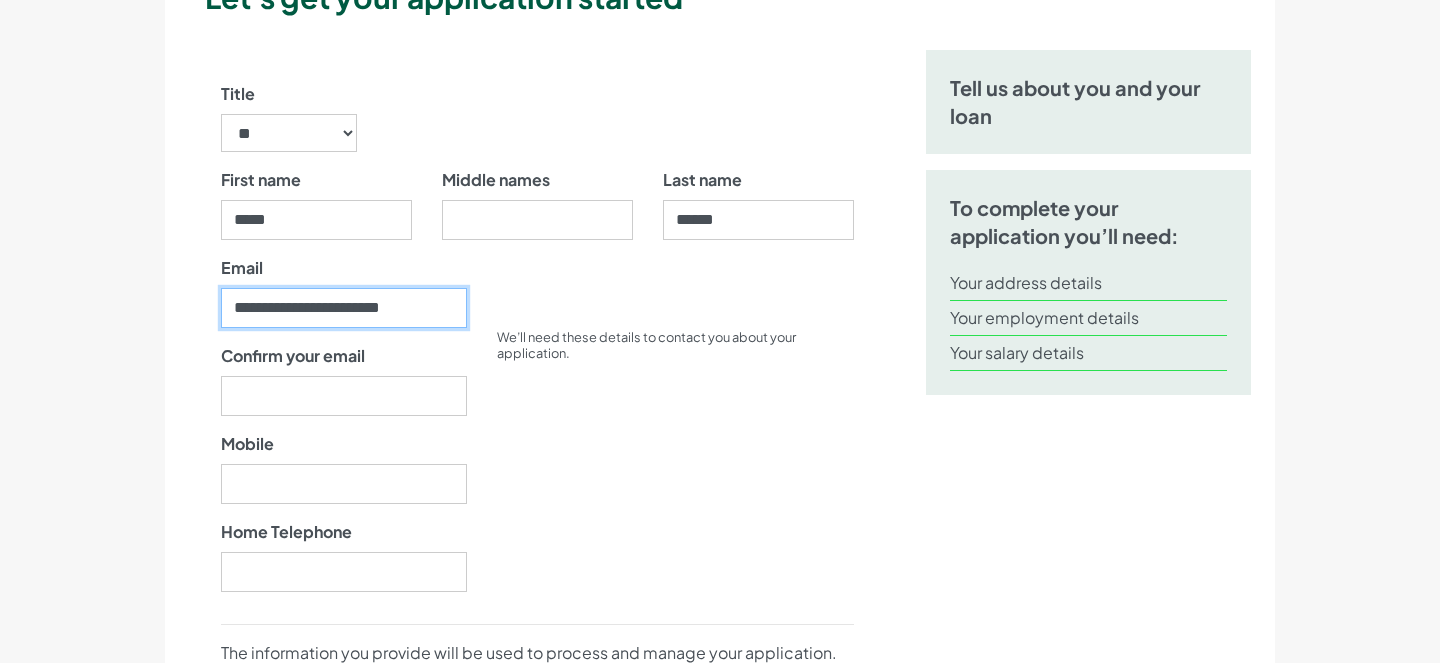 scroll, scrollTop: 321, scrollLeft: 0, axis: vertical 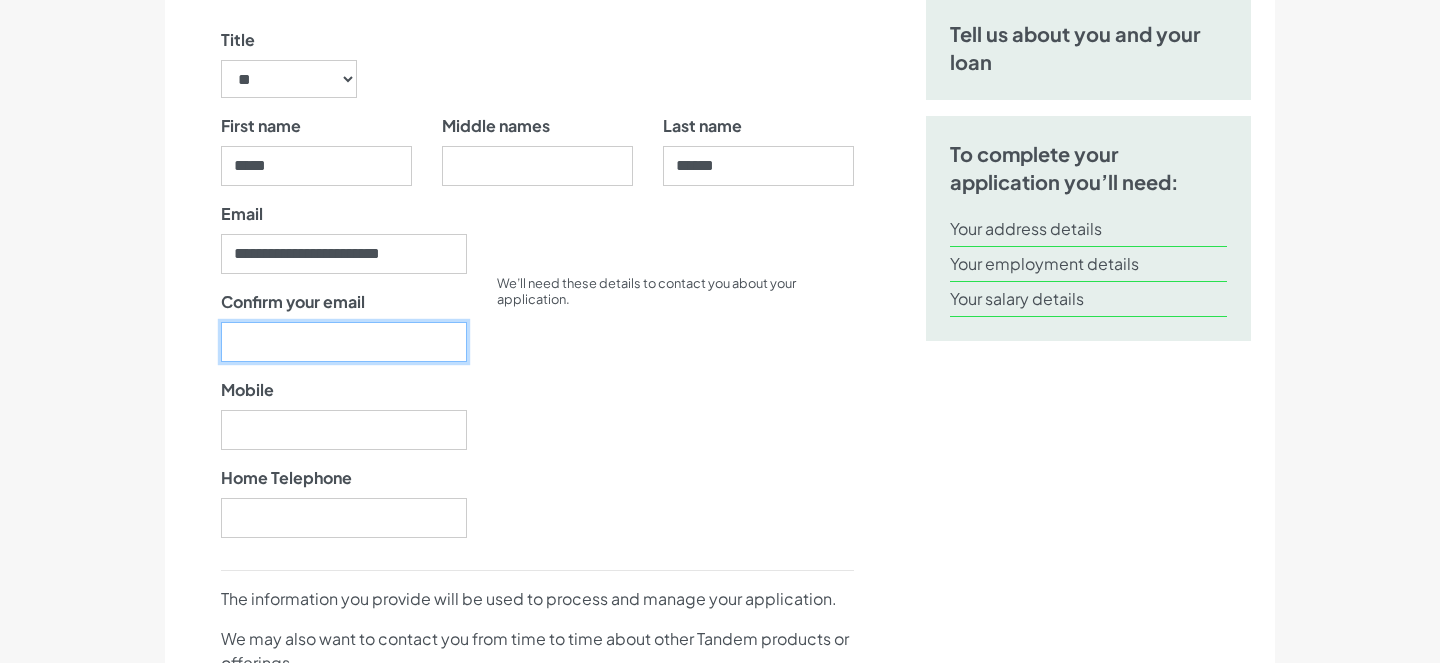 click on "Confirm your email" at bounding box center (344, 342) 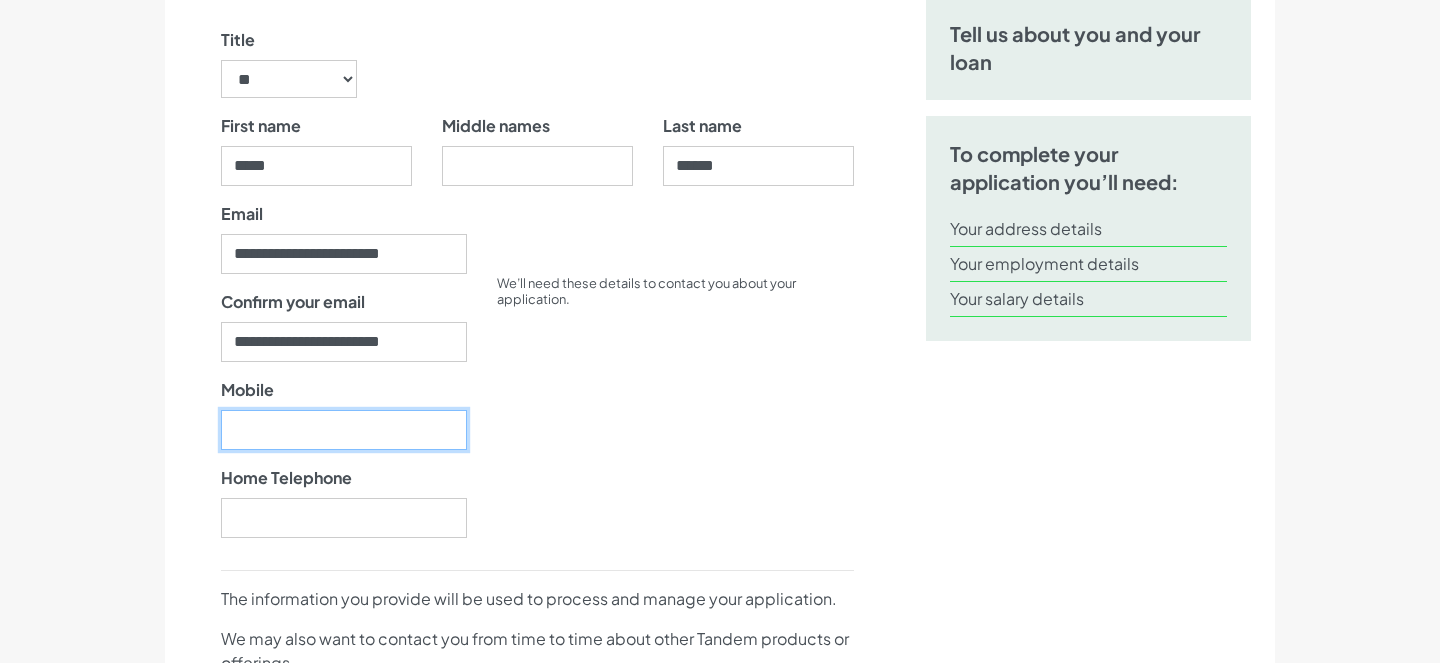 click on "Mobile" at bounding box center [344, 430] 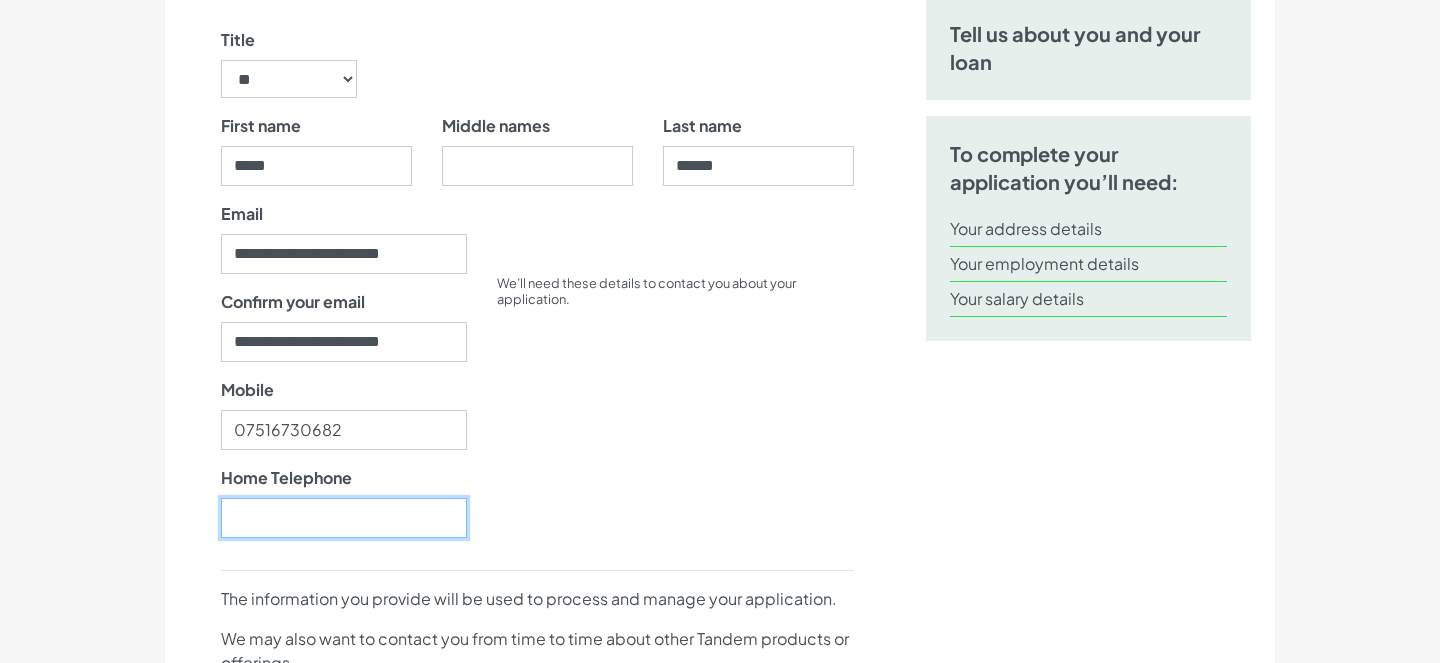 click on "Home Telephone" at bounding box center [344, 518] 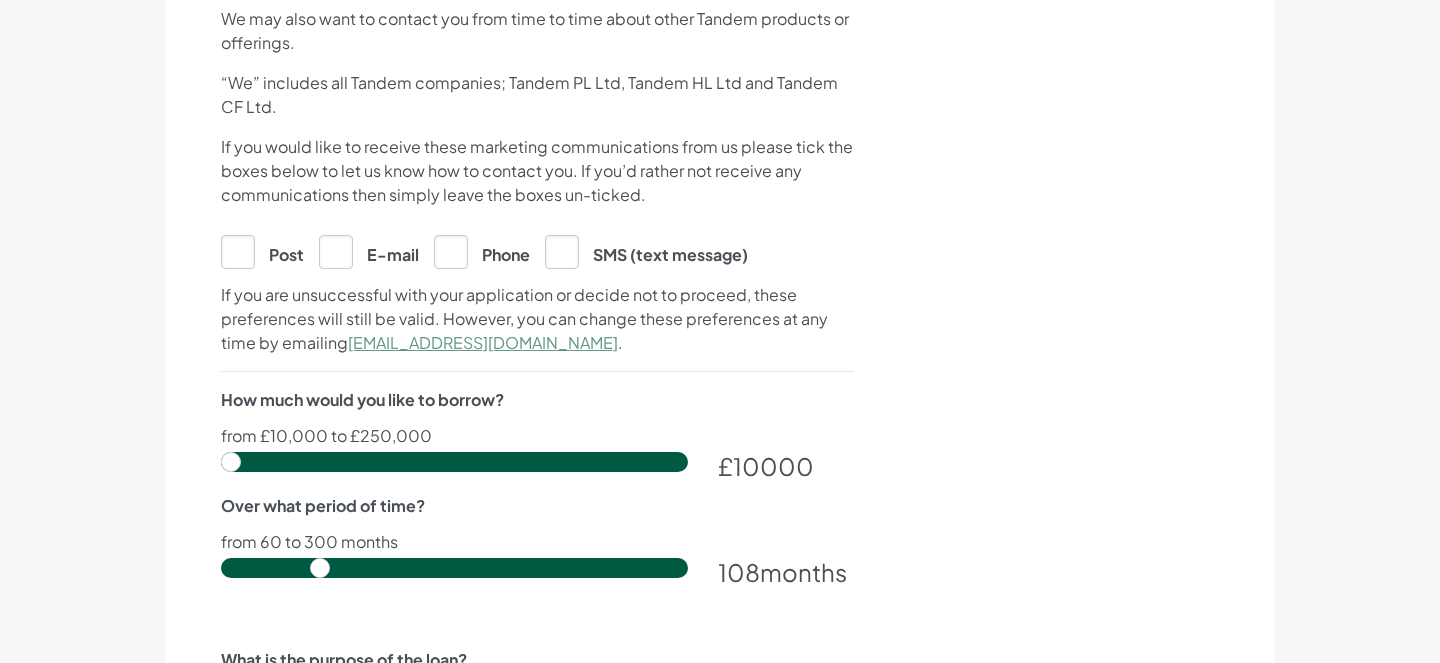 scroll, scrollTop: 947, scrollLeft: 0, axis: vertical 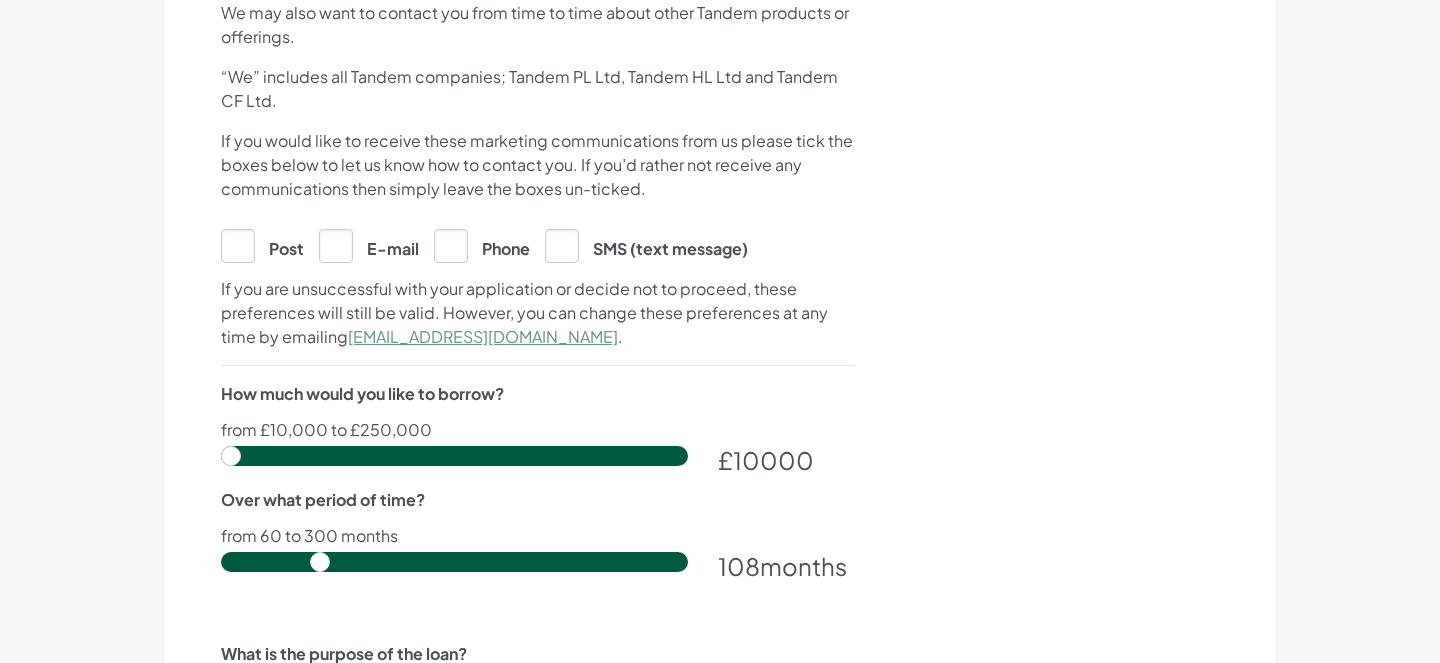 click on "E-mail" at bounding box center (369, 245) 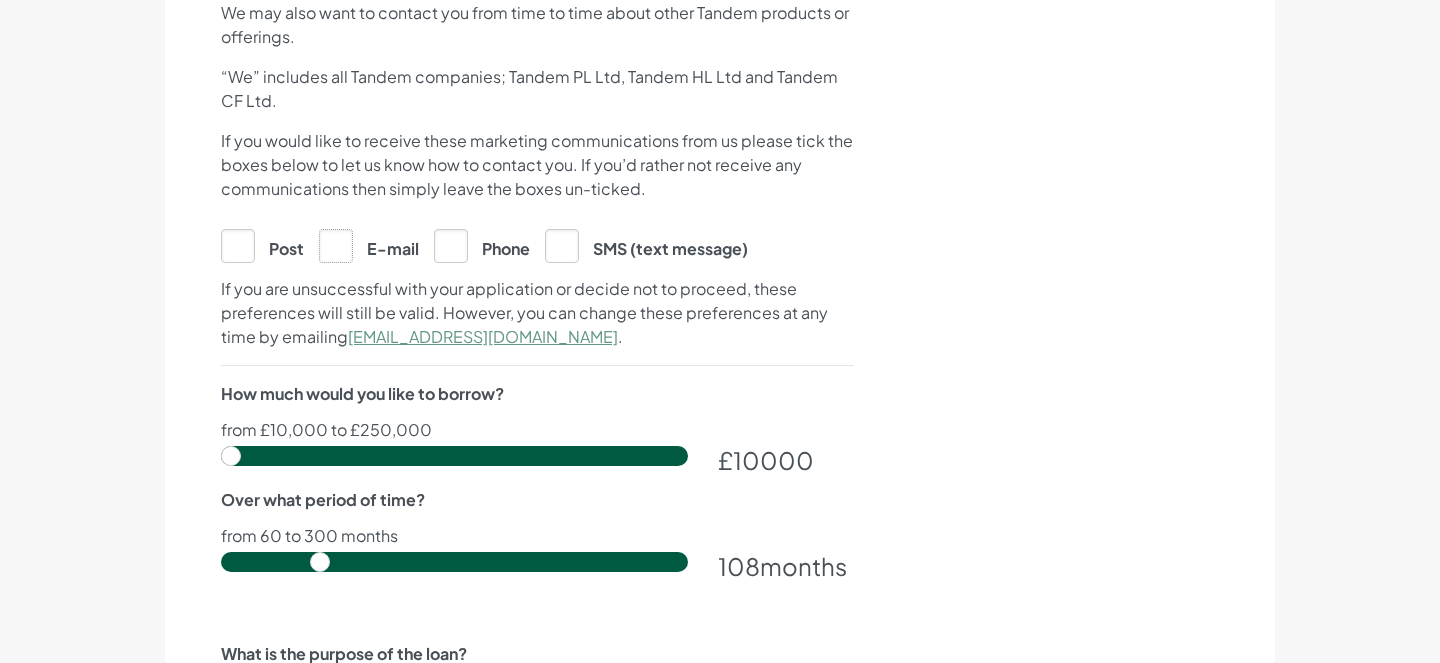 click on "E-mail" at bounding box center [-9674, 245] 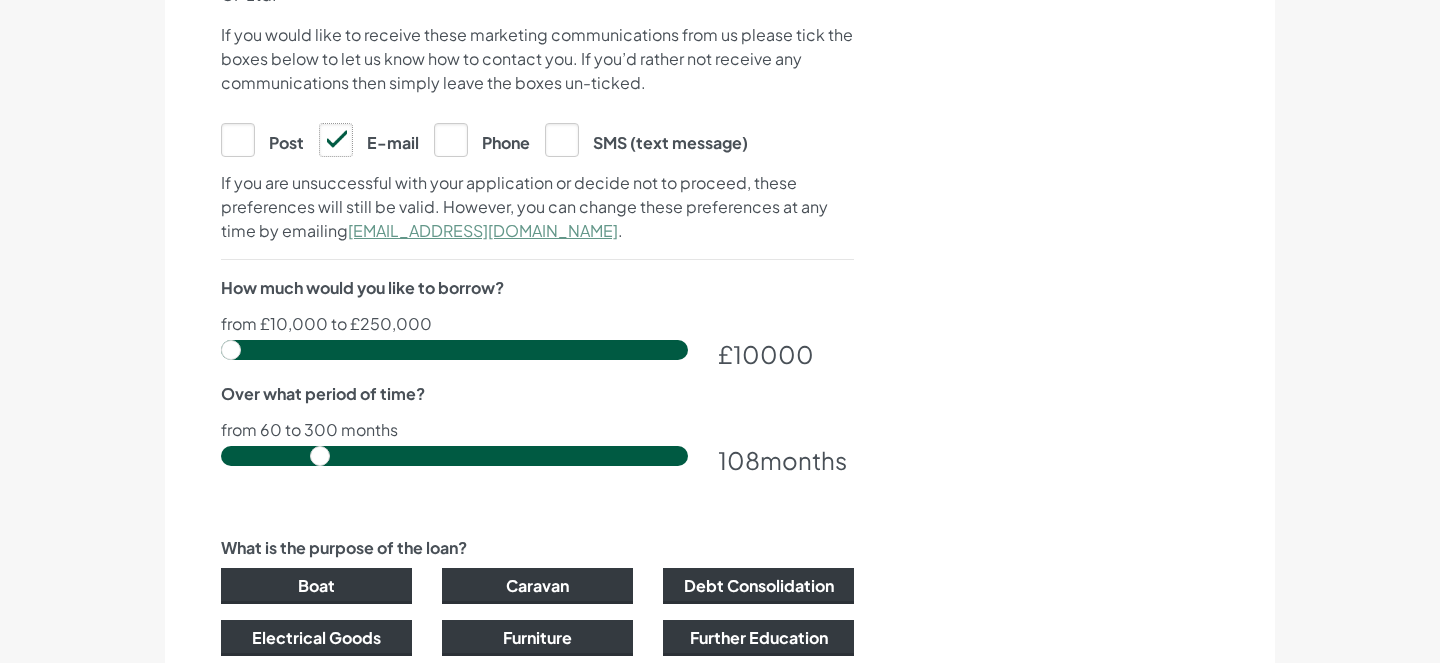 scroll, scrollTop: 1058, scrollLeft: 0, axis: vertical 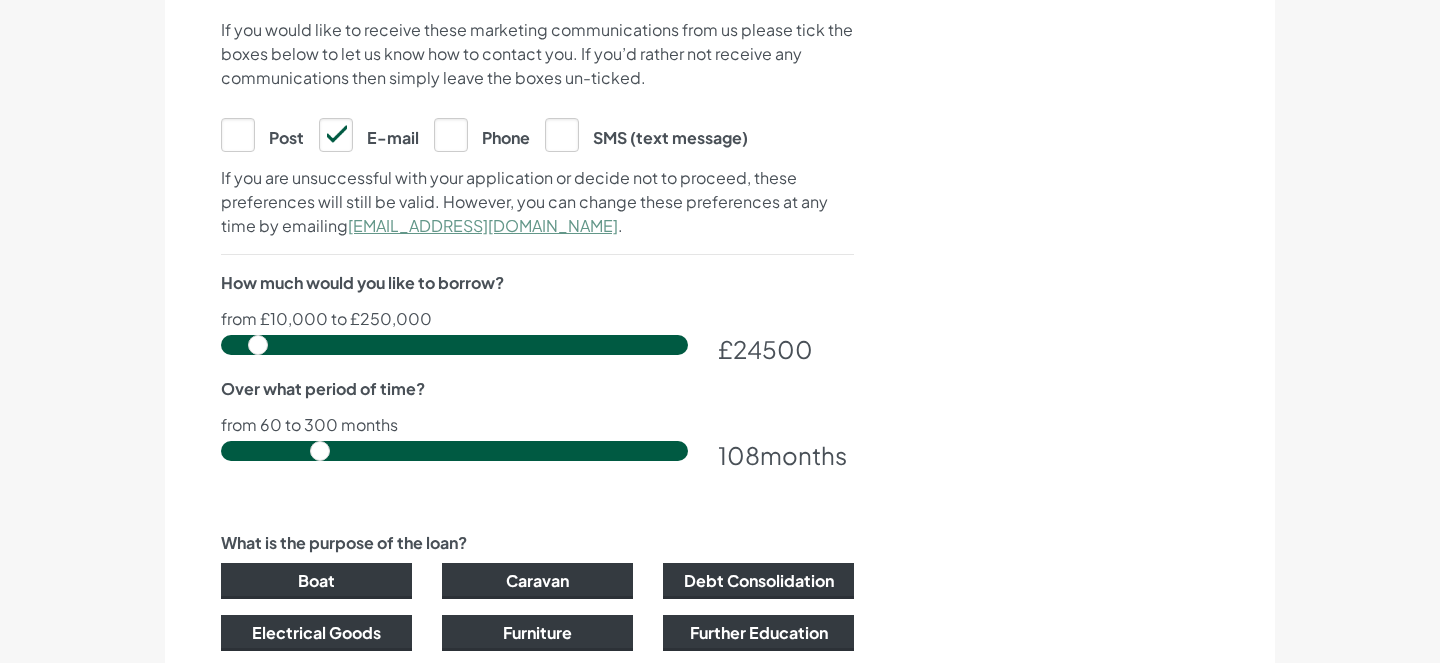 drag, startPoint x: 231, startPoint y: 344, endPoint x: 258, endPoint y: 360, distance: 31.38471 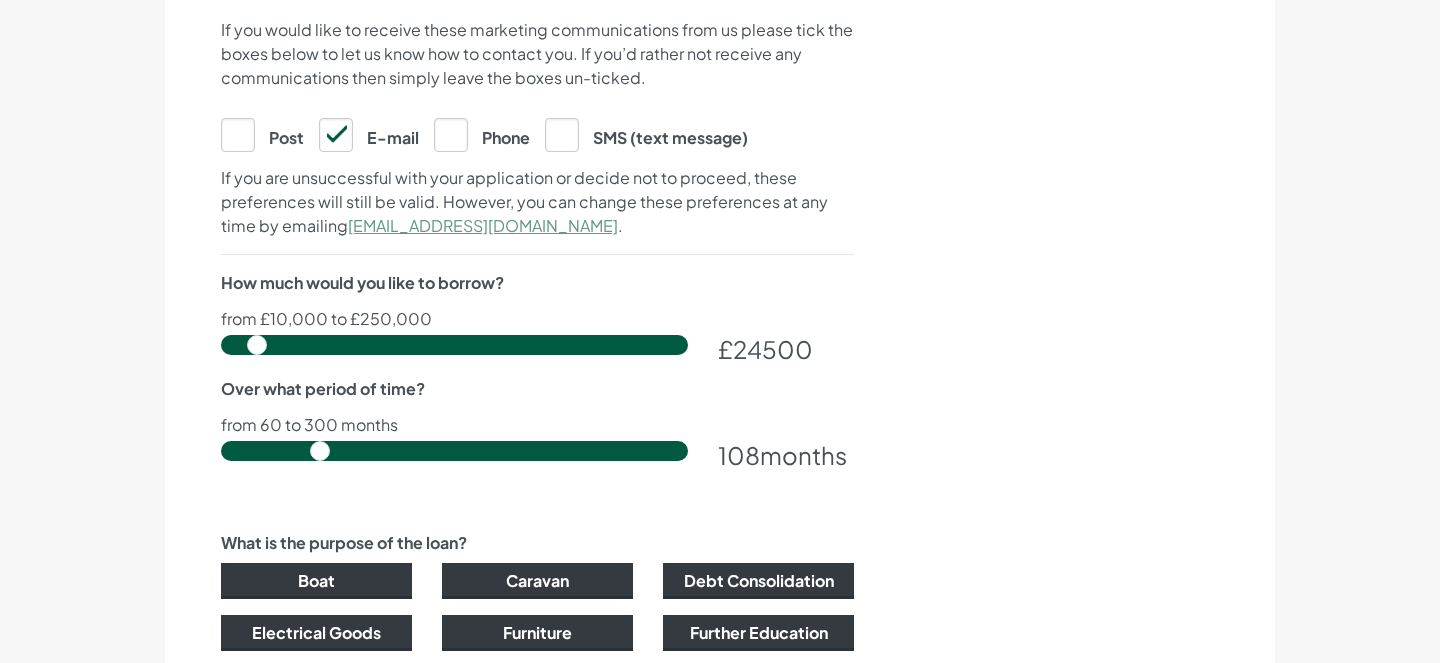 click at bounding box center [454, 345] 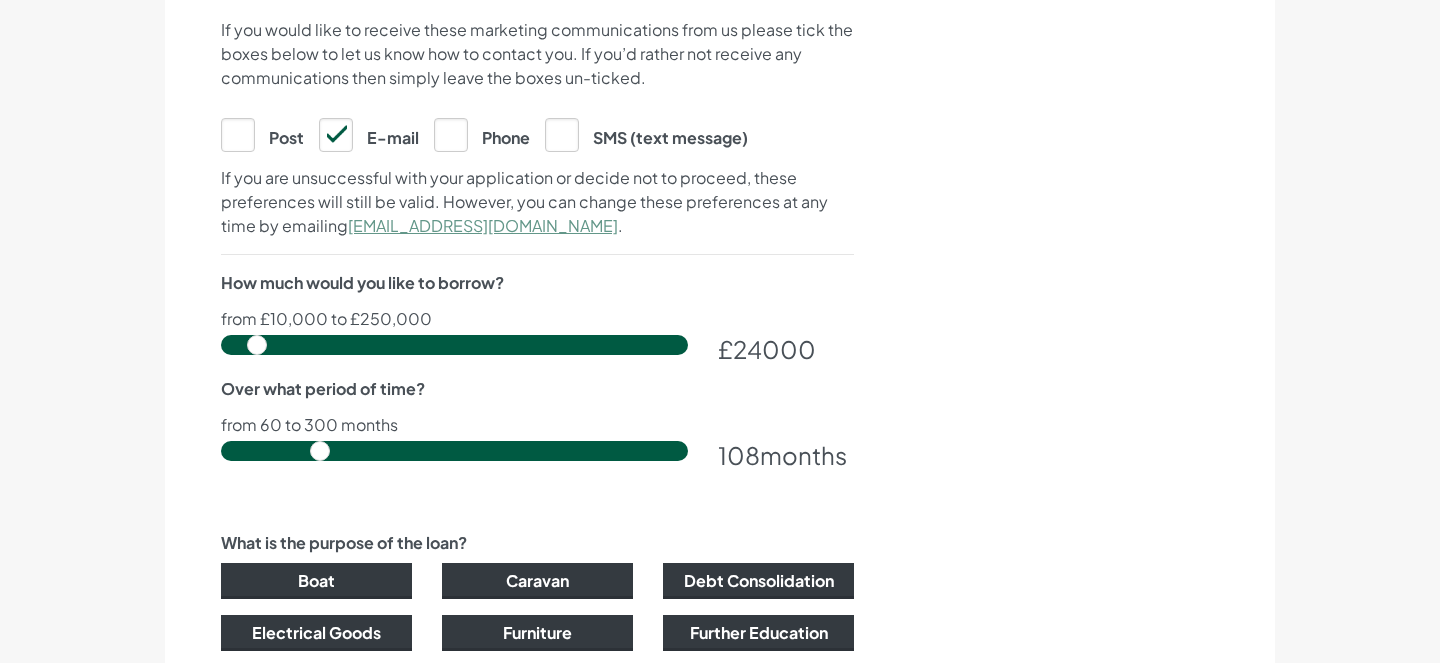 click at bounding box center [454, 345] 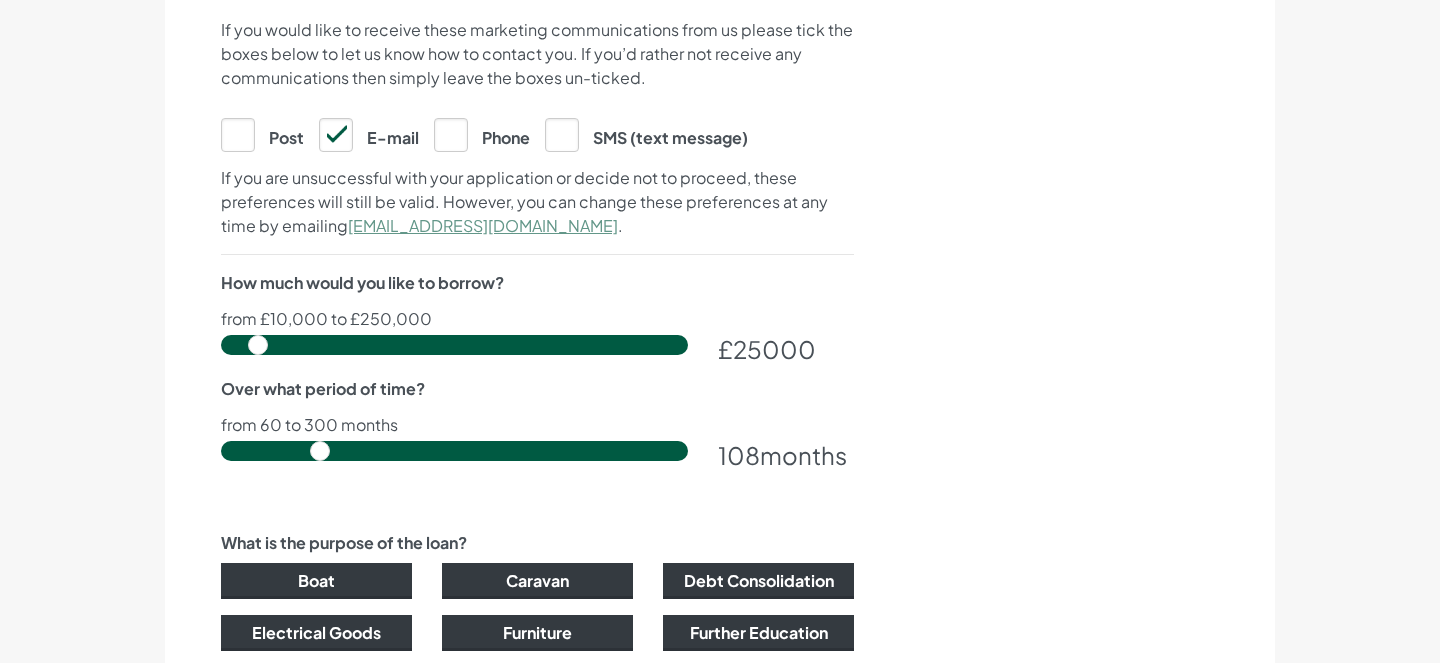 click at bounding box center [454, 345] 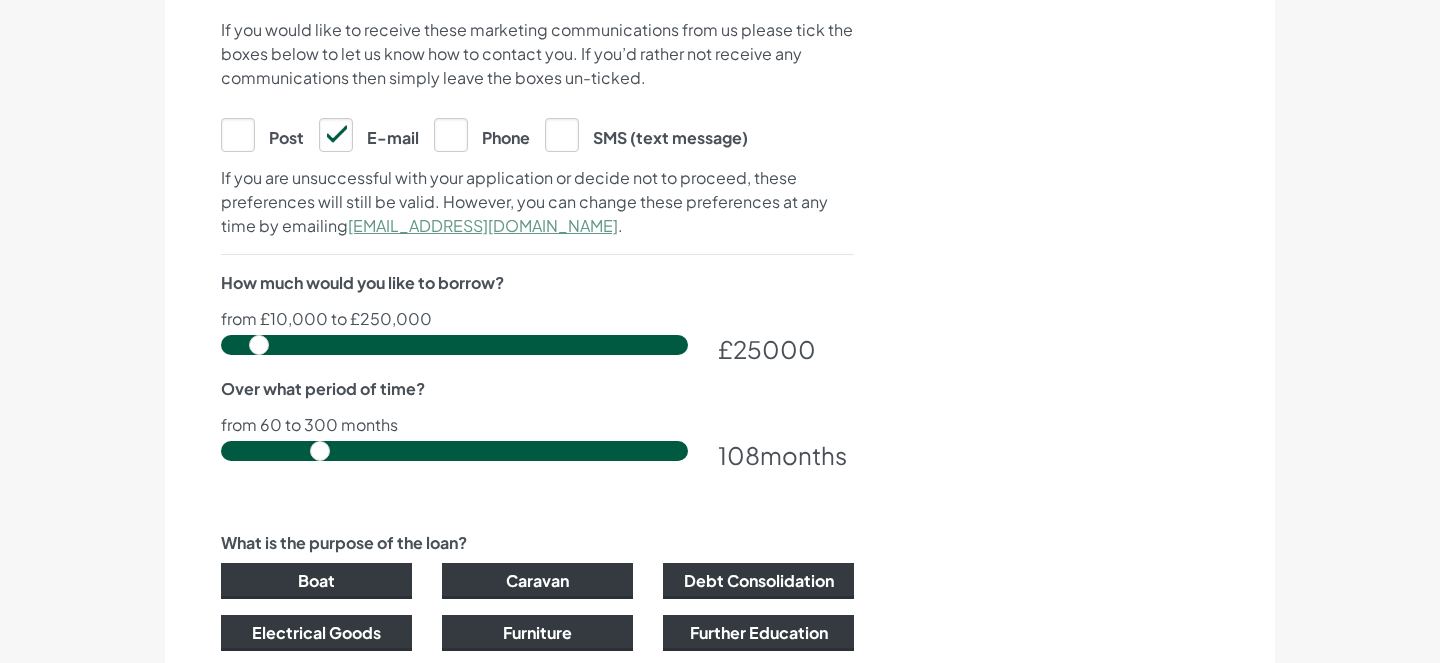 type on "25000" 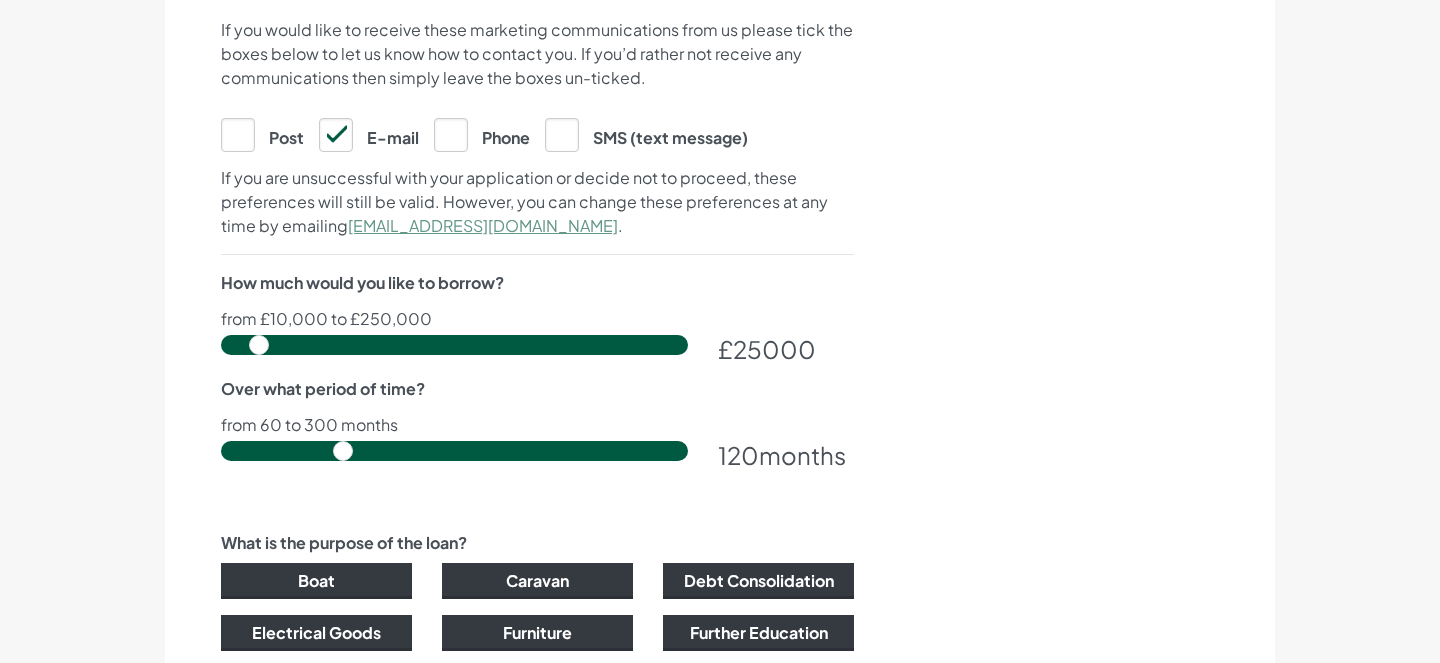 drag, startPoint x: 325, startPoint y: 451, endPoint x: 338, endPoint y: 450, distance: 13.038404 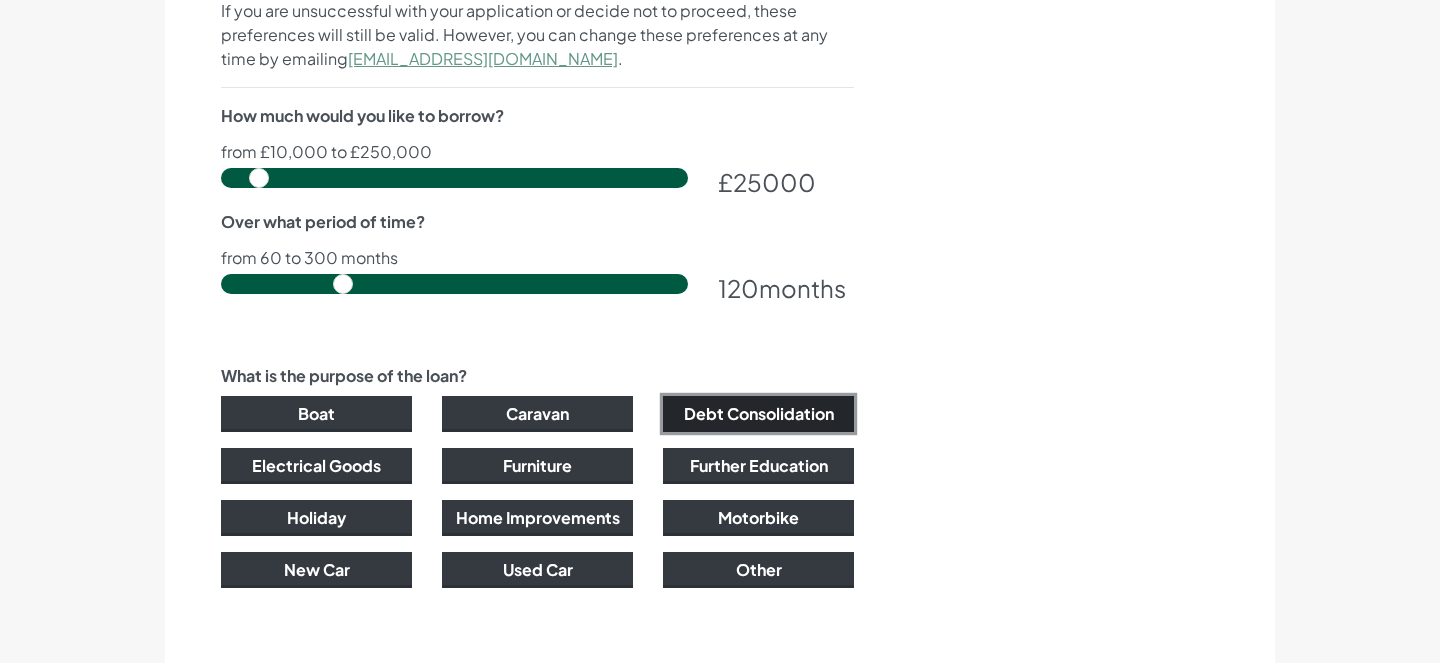 click on "Debt Consolidation" at bounding box center [758, 414] 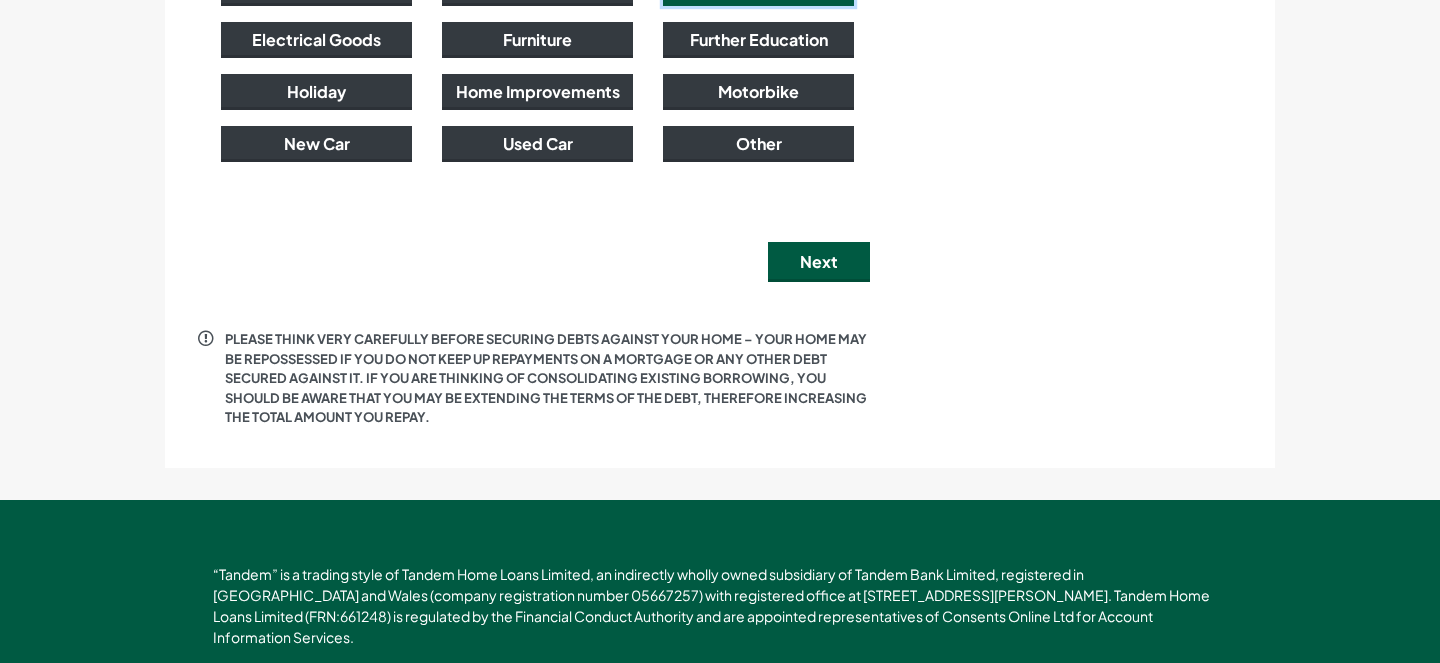scroll, scrollTop: 1699, scrollLeft: 0, axis: vertical 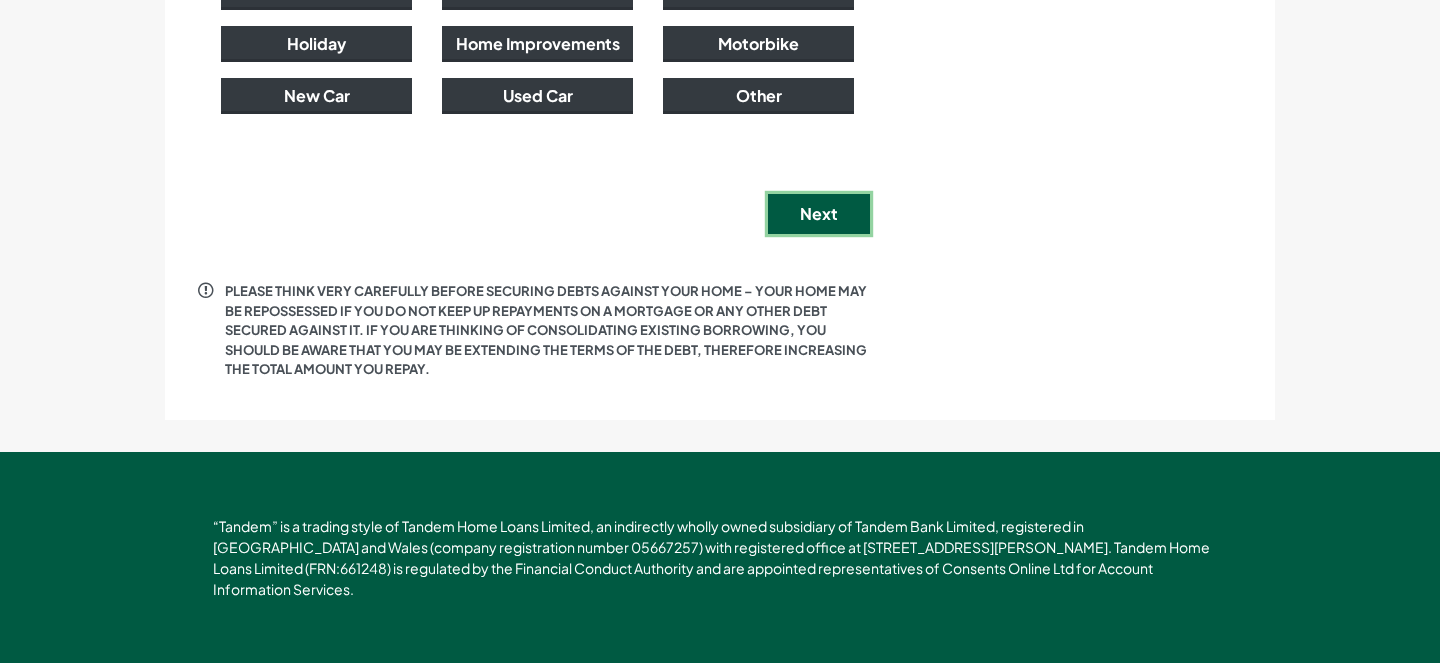 click on "Next" at bounding box center [819, 214] 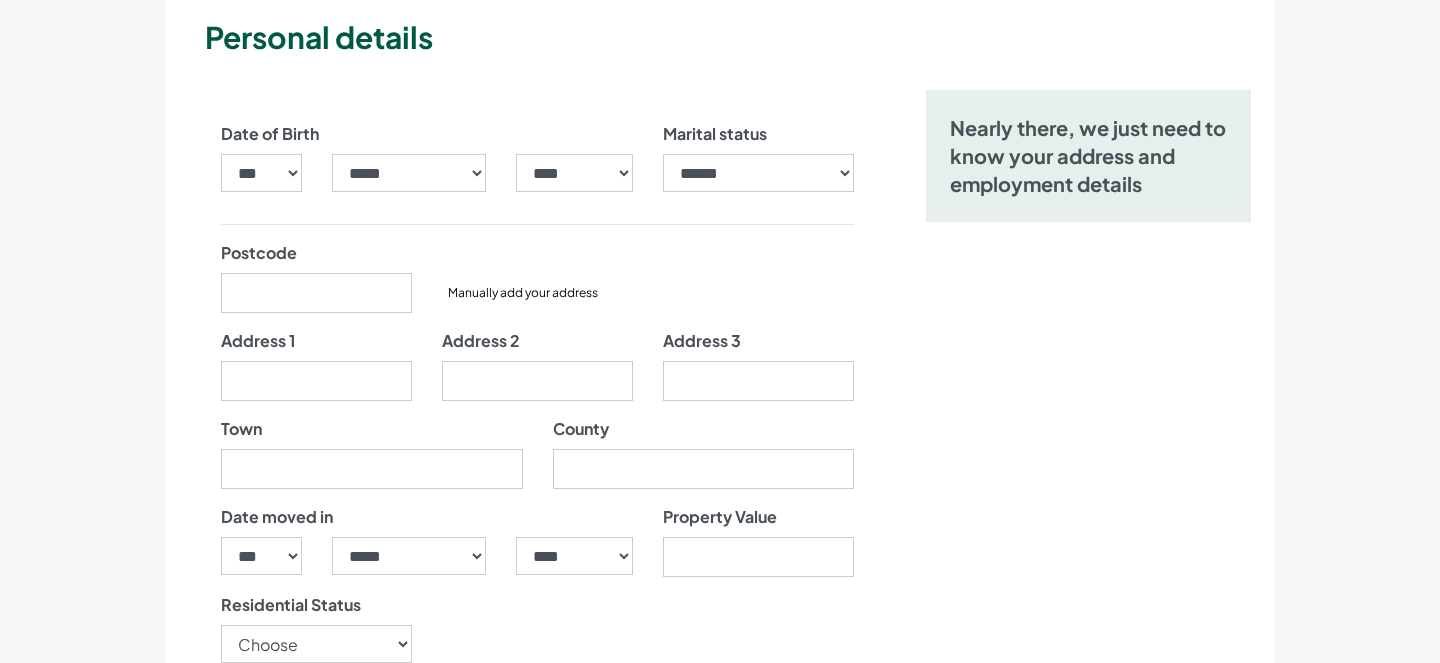 scroll, scrollTop: 267, scrollLeft: 0, axis: vertical 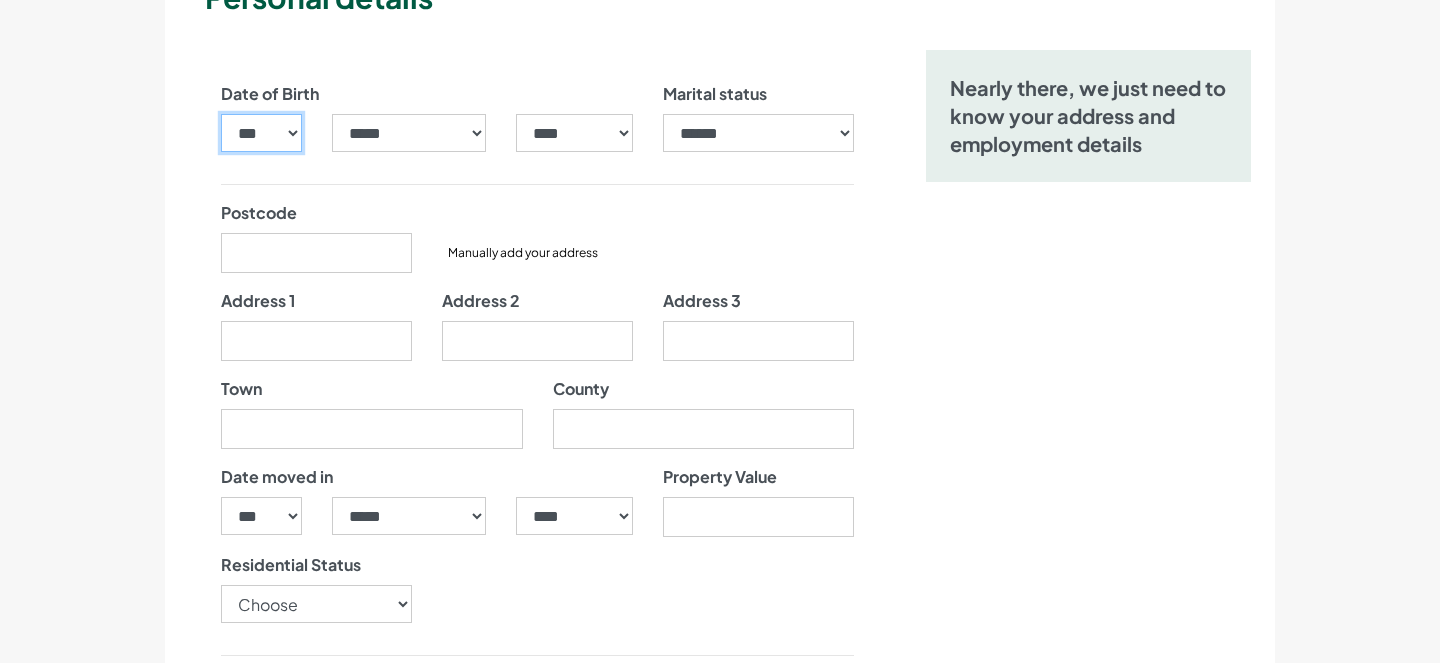 click on "***
* * * * * * * * * ** ** ** ** ** ** ** ** ** ** ** ** ** ** ** ** ** ** ** ** ** **" at bounding box center (261, 133) 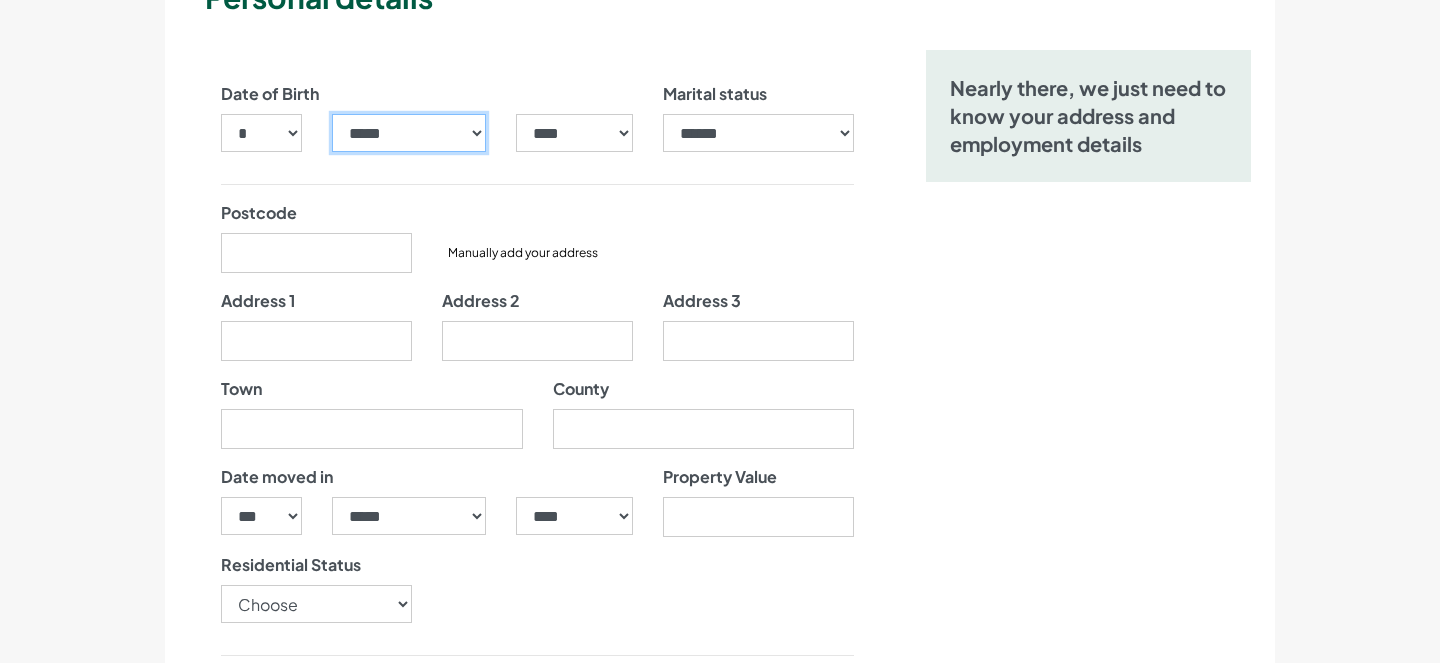 click on "*****
*******
********
*****
*****
***
****
****
******
*********
*******
********
********" at bounding box center (409, 133) 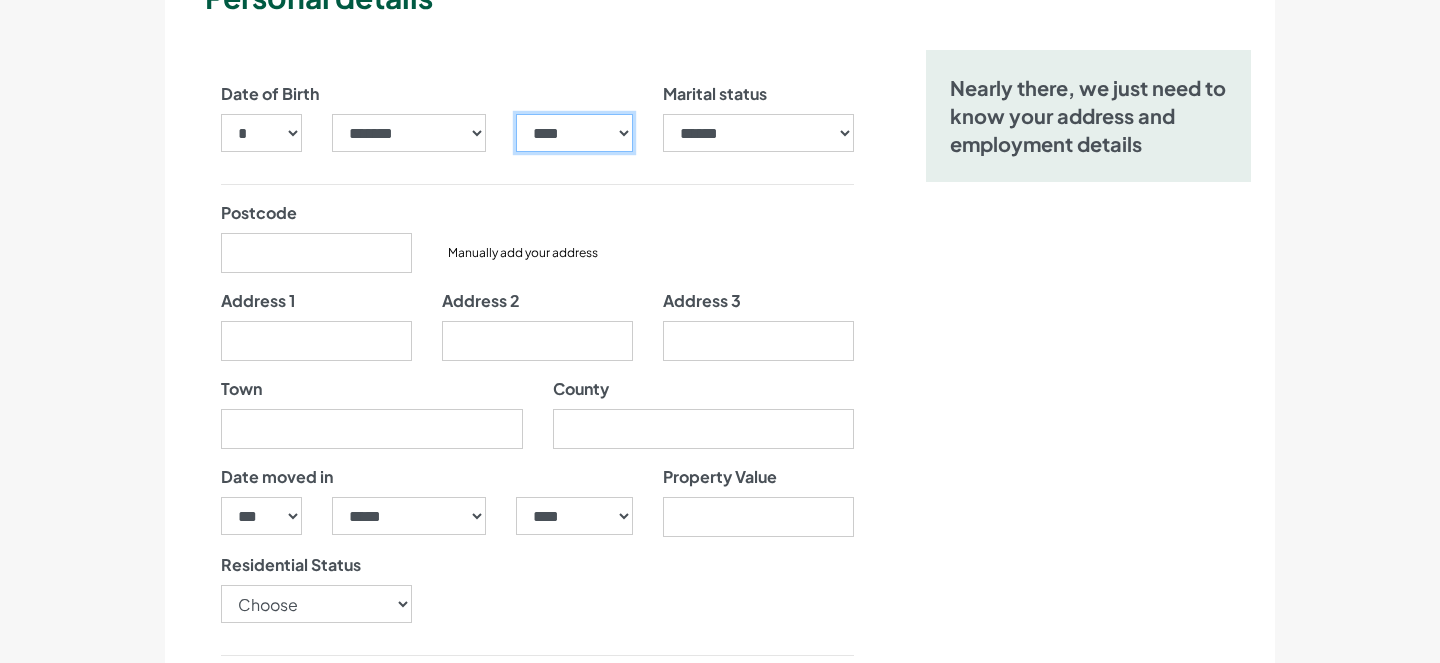 click on "****
**** **** **** **** **** **** **** **** **** **** **** **** **** **** **** **** **** **** **** **** **** **** **** **** **** **** **** **** **** **** **** **** **** **** **** **** **** **** **** **** **** **** **** **** **** **** **** **** **** **** **** **** **** **** **** **** **** **** **** **** **** **** **** **** **** **** **** **** **** **** **** **** **** **** **** **** **** **** **** **** **** **** **** **** **** **** **** **** **** **** **** **** **** **** **** **** **** **** **** **** **** **** **** **** **** **** **** **** **** **** **** **** **** **** **** **** **** **** **** **** **** **** **** **** **** ****" at bounding box center (574, 133) 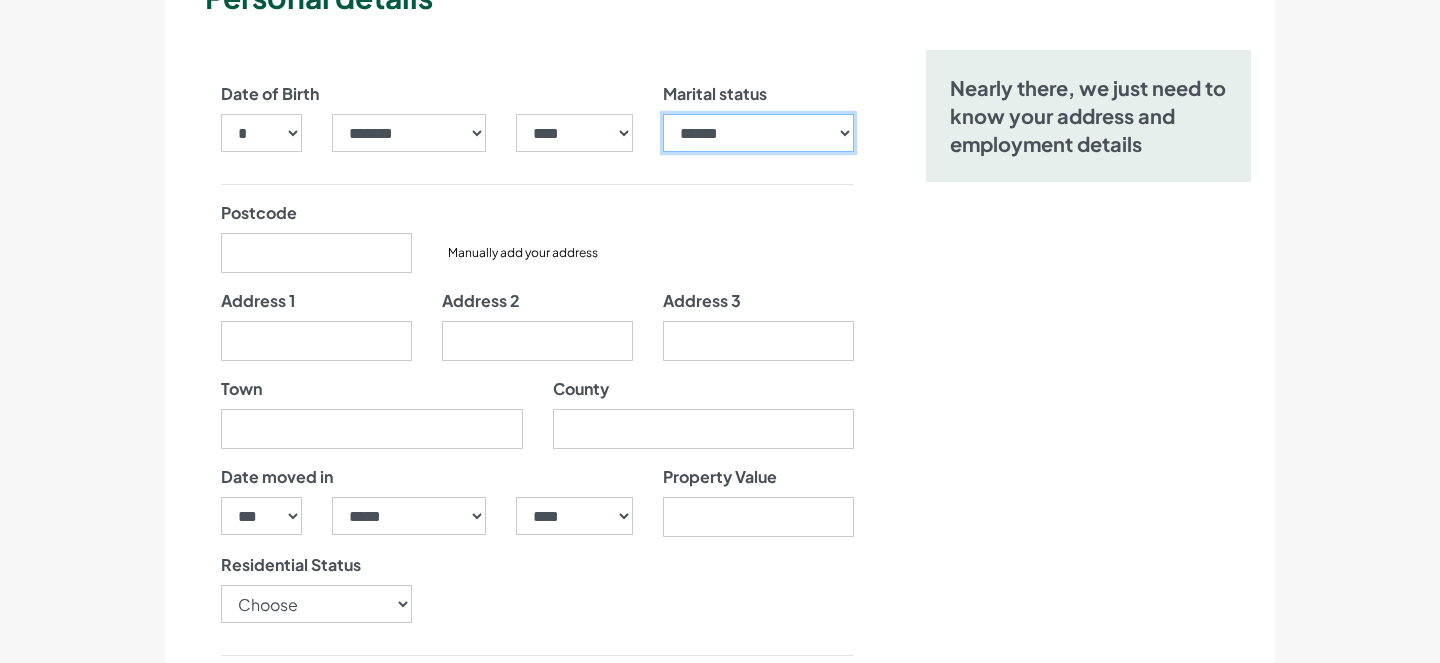 click on "**********" at bounding box center (758, 133) 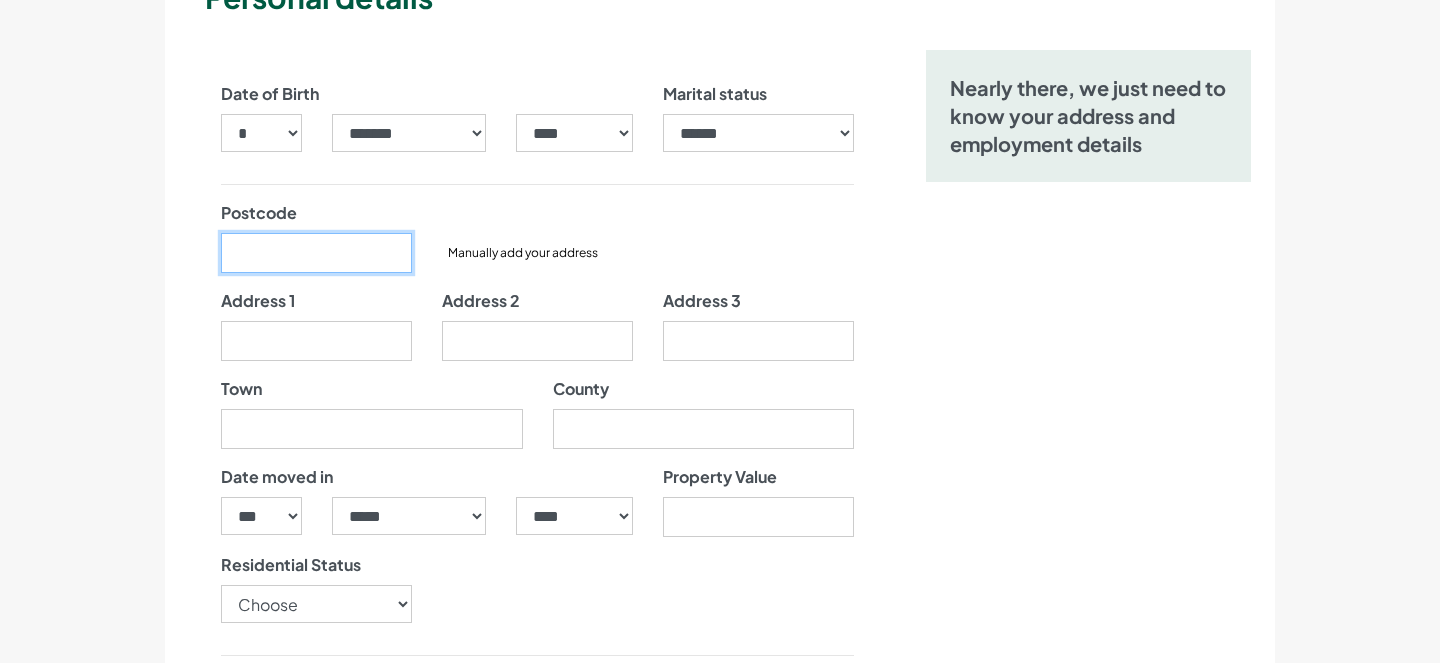 click on "Postcode" at bounding box center [316, 253] 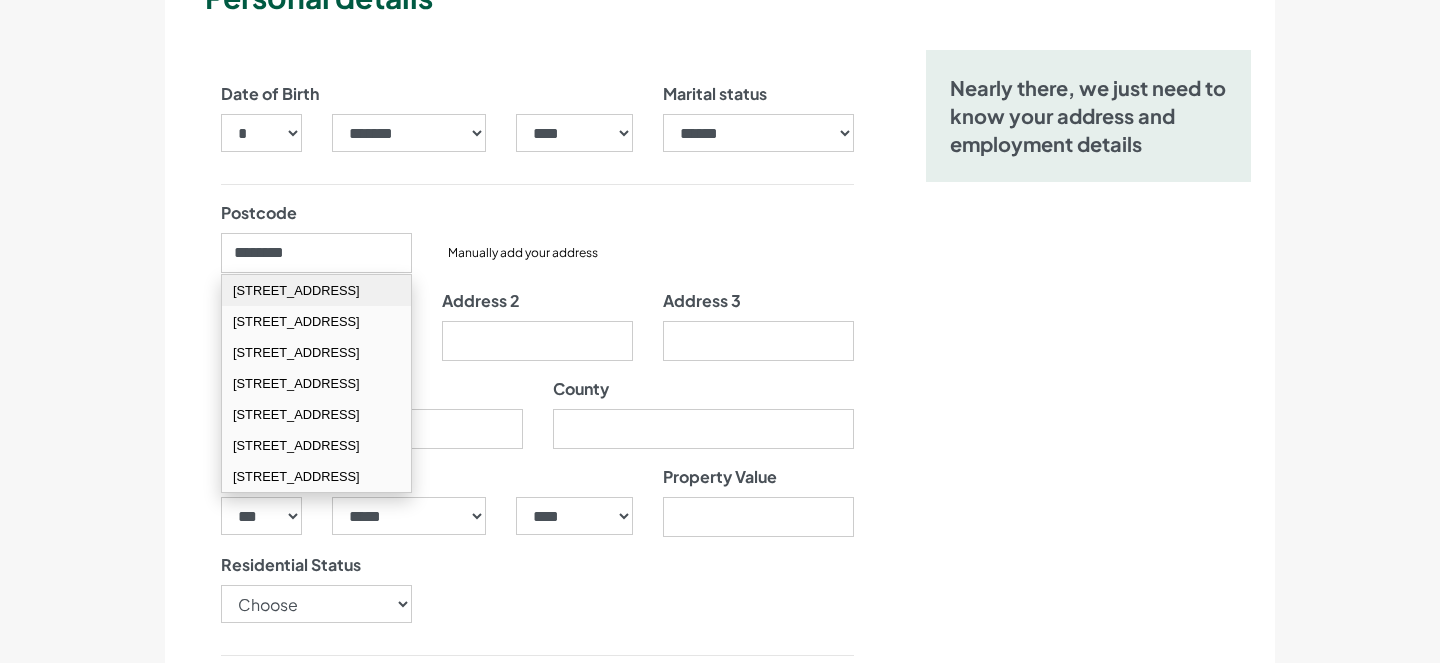 click on "1 Hartland House Ferry Court Cardiff CF11 0JE" at bounding box center (316, 290) 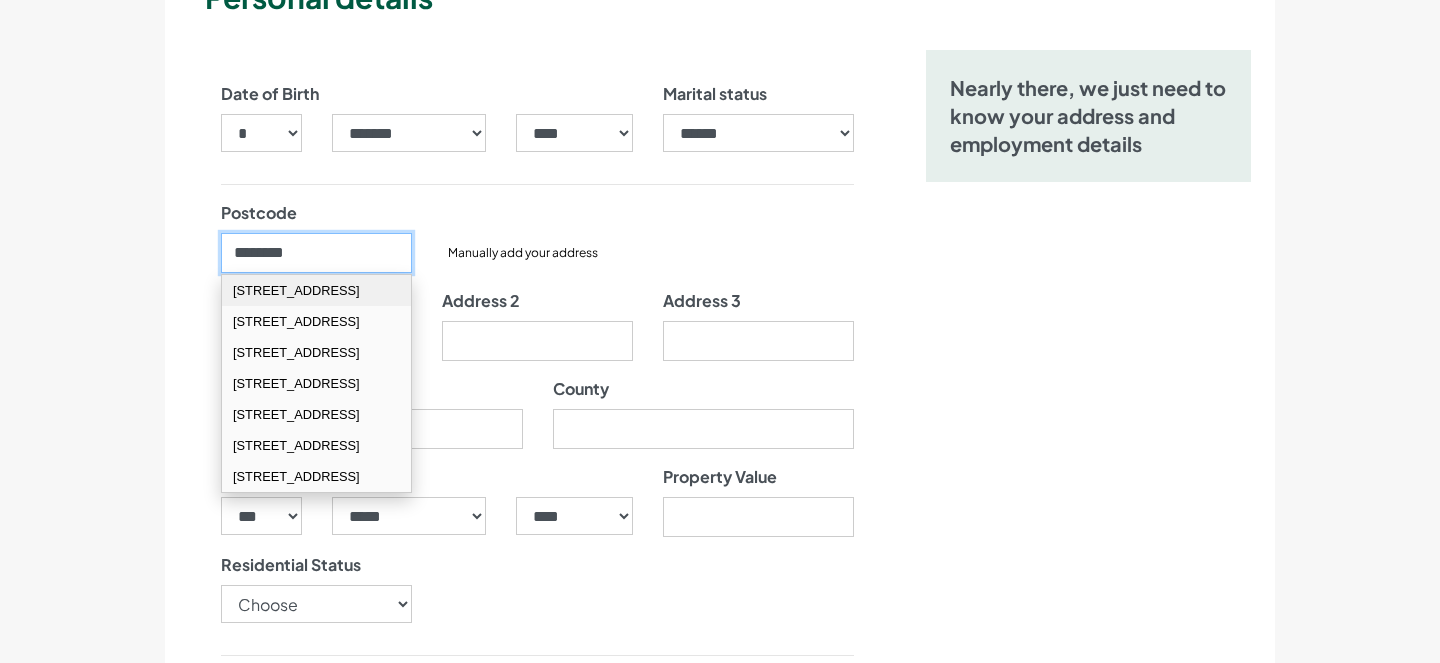 type on "********" 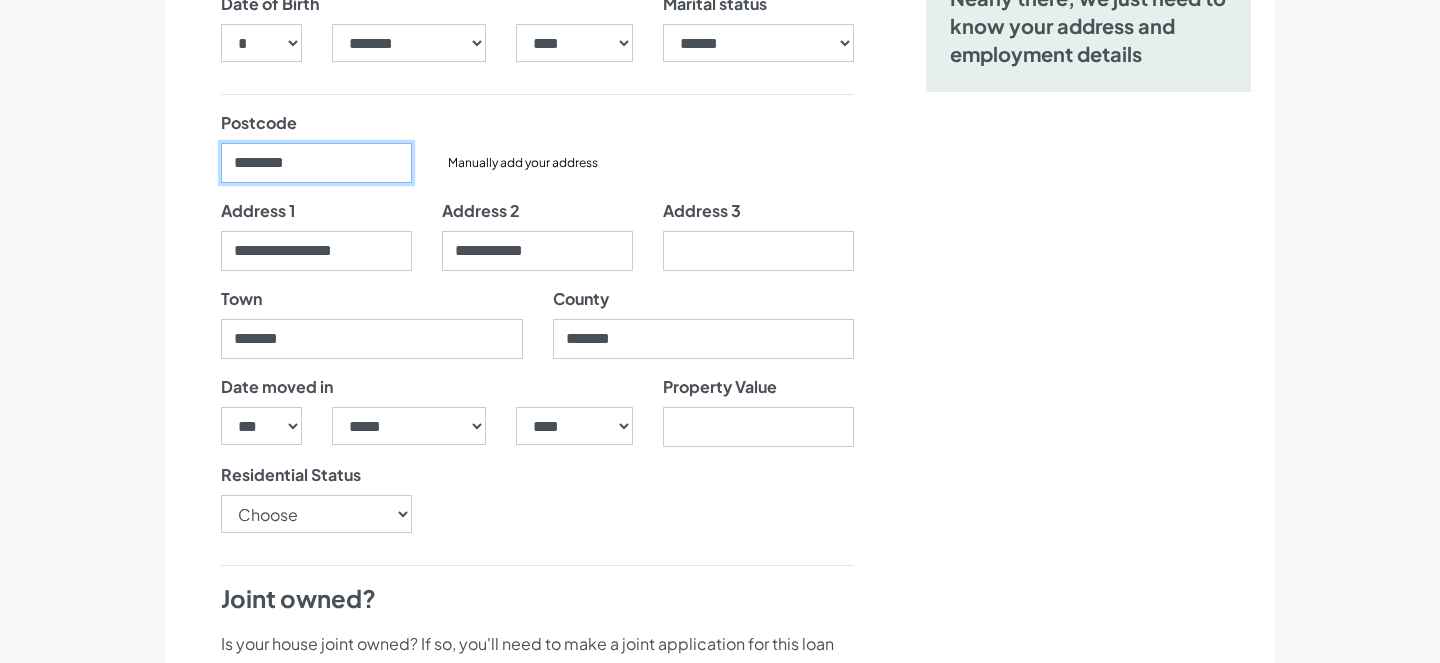 scroll, scrollTop: 366, scrollLeft: 0, axis: vertical 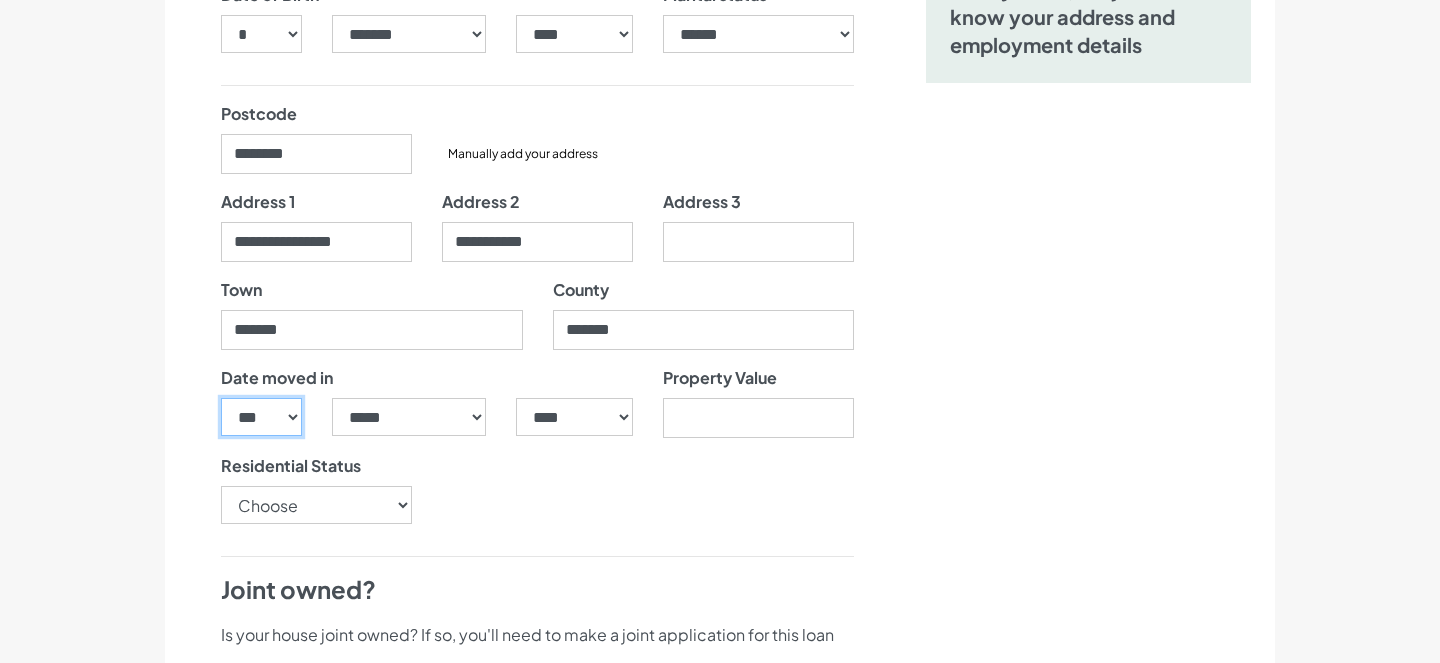 click on "***
* * * * * * * * * ** ** ** ** ** ** ** ** ** ** ** ** ** ** ** ** ** ** ** ** ** **" at bounding box center [261, 417] 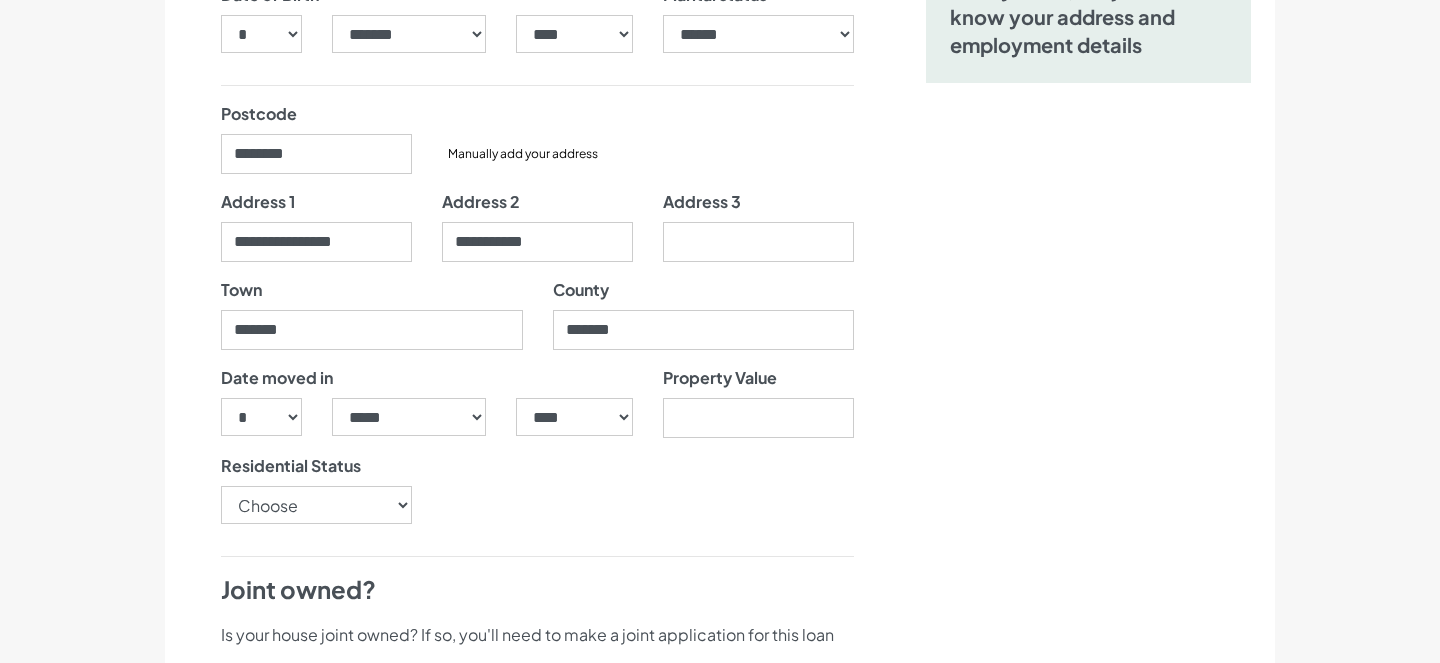 click on "Date moved in" at bounding box center (316, 382) 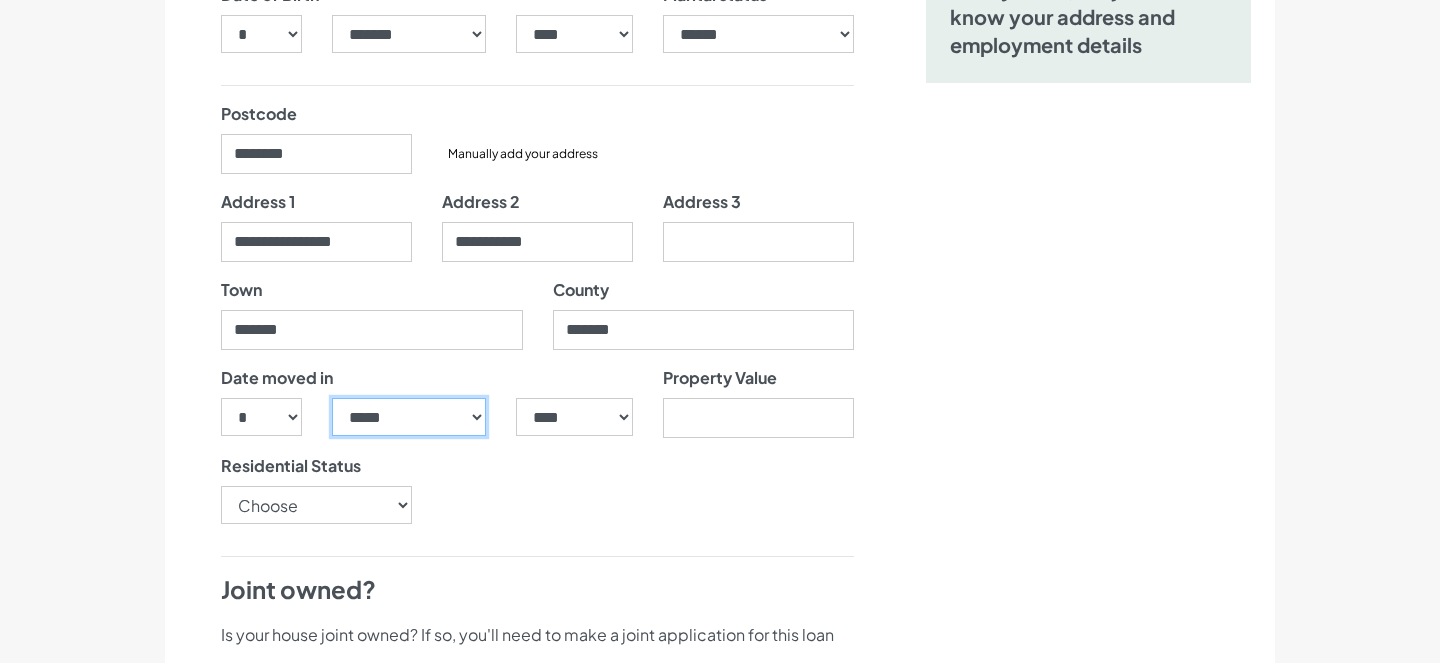 click on "*****
*******
********
*****
*****
***
****
****
******
*********
*******
********
********" at bounding box center (409, 417) 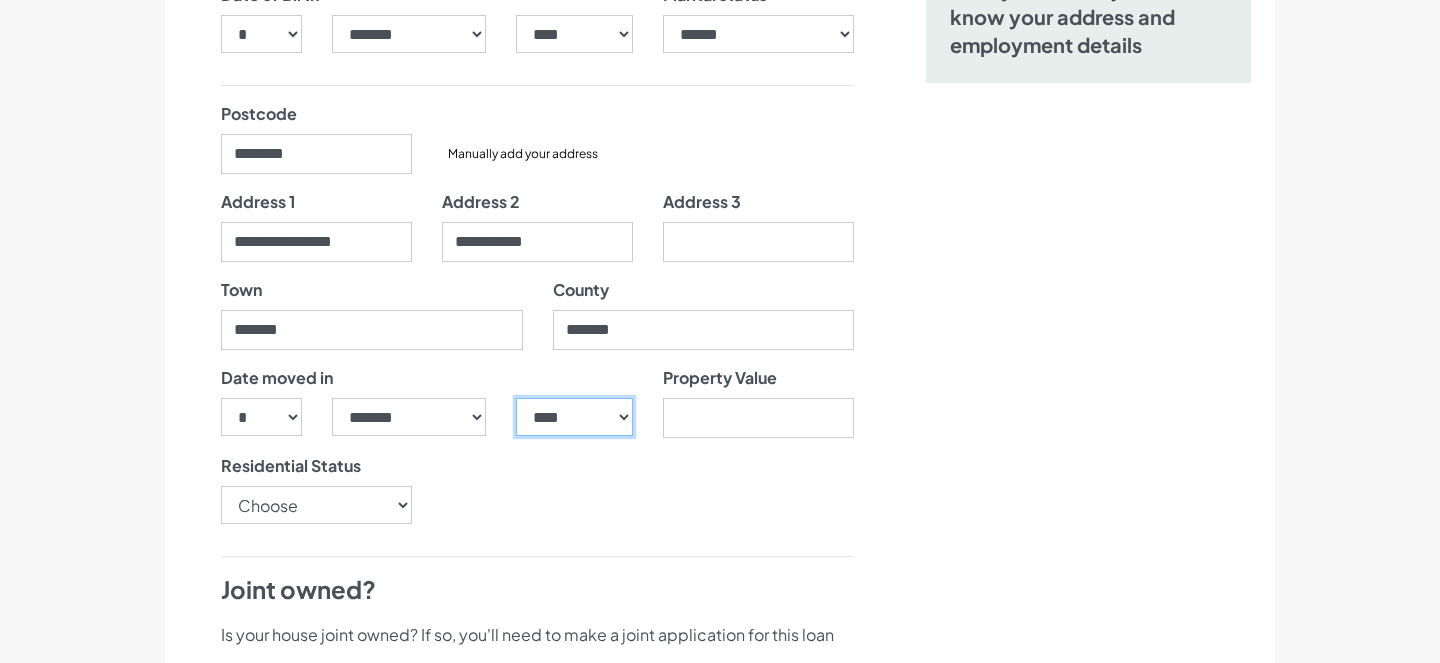 click on "****
**** **** **** **** **** **** **** **** **** **** **** **** **** **** **** **** **** **** **** **** **** **** **** **** **** **** **** **** **** **** **** **** **** **** **** **** **** **** **** **** **** **** **** **** **** **** **** **** **** **** **** **** **** **** **** **** **** **** **** **** **** **** **** **** **** **** **** **** **** **** **** **** **** **** **** **** **** **** **** **** **** **** **** **** **** **** **** **** **** **** **** **** **** **** **** **** **** **** **** **** **** **** **** **** **** **** **** **** **** **** **** **** **** **** **** **** **** **** **** **** **** **** **** **** **** ****" at bounding box center [574, 417] 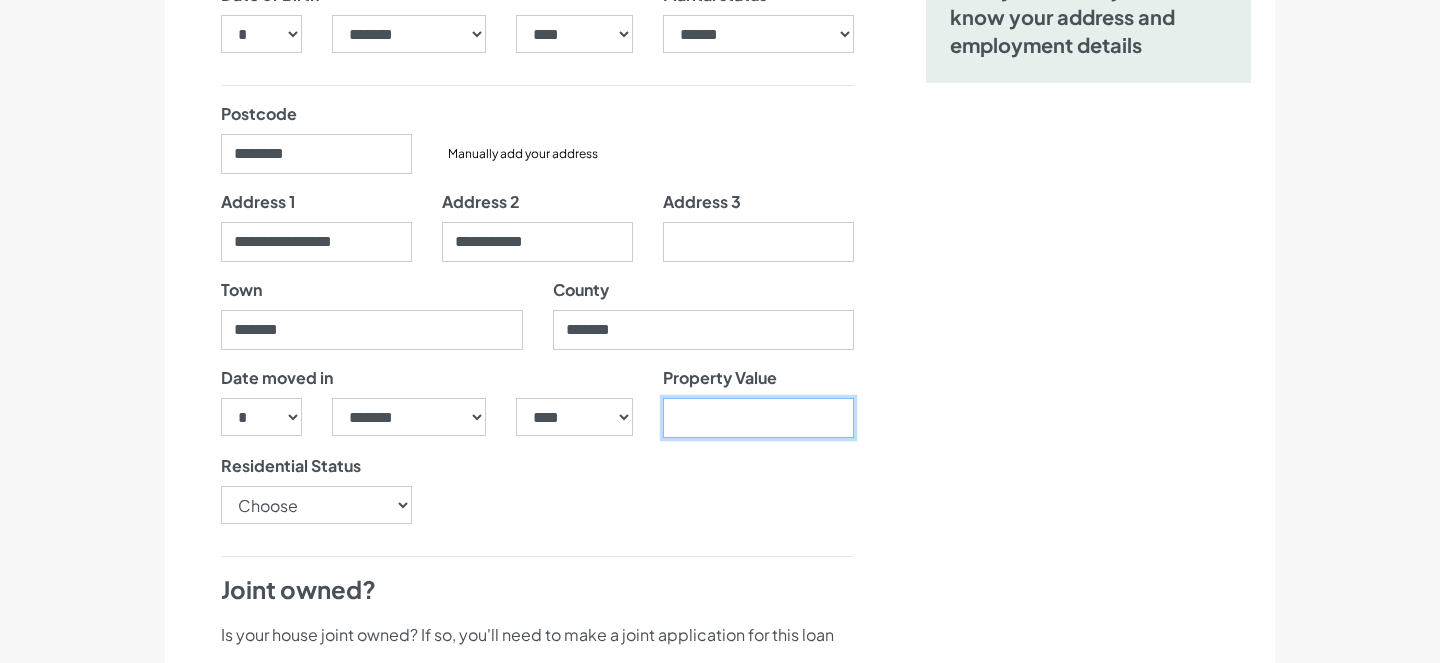 click on "Property Value" at bounding box center (758, 418) 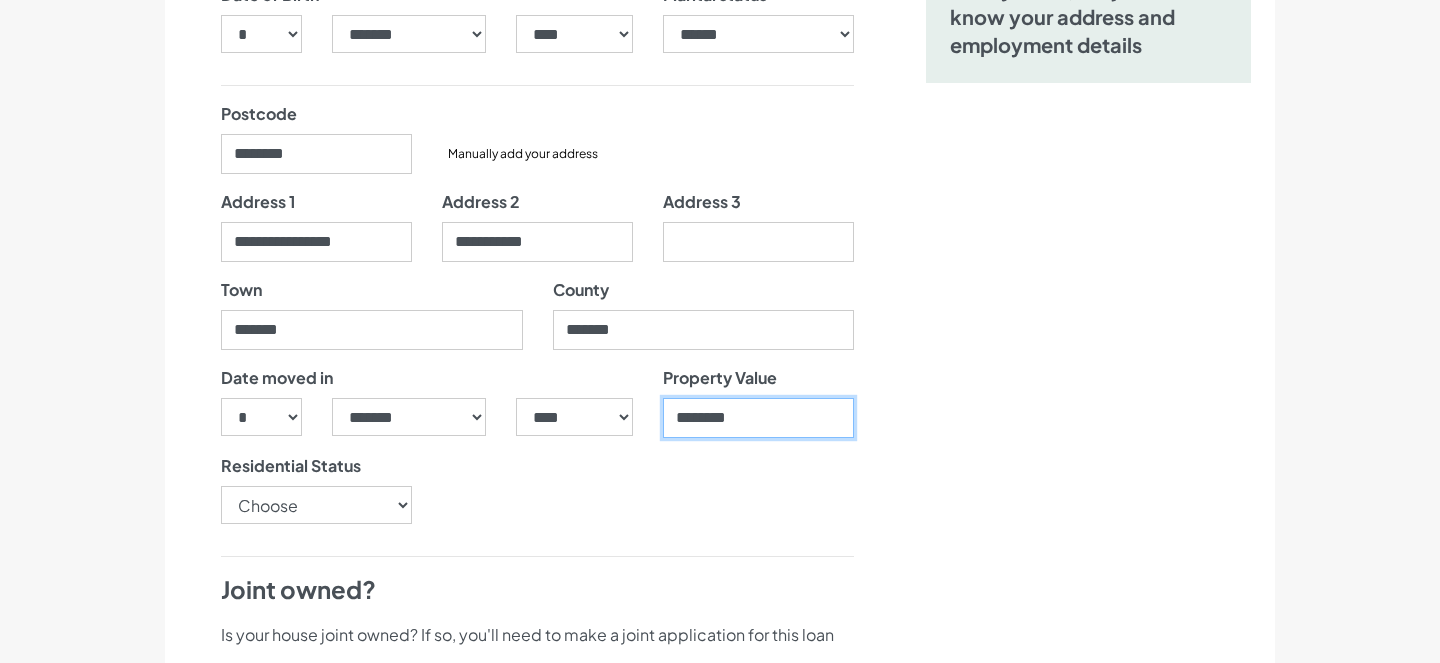 type on "********" 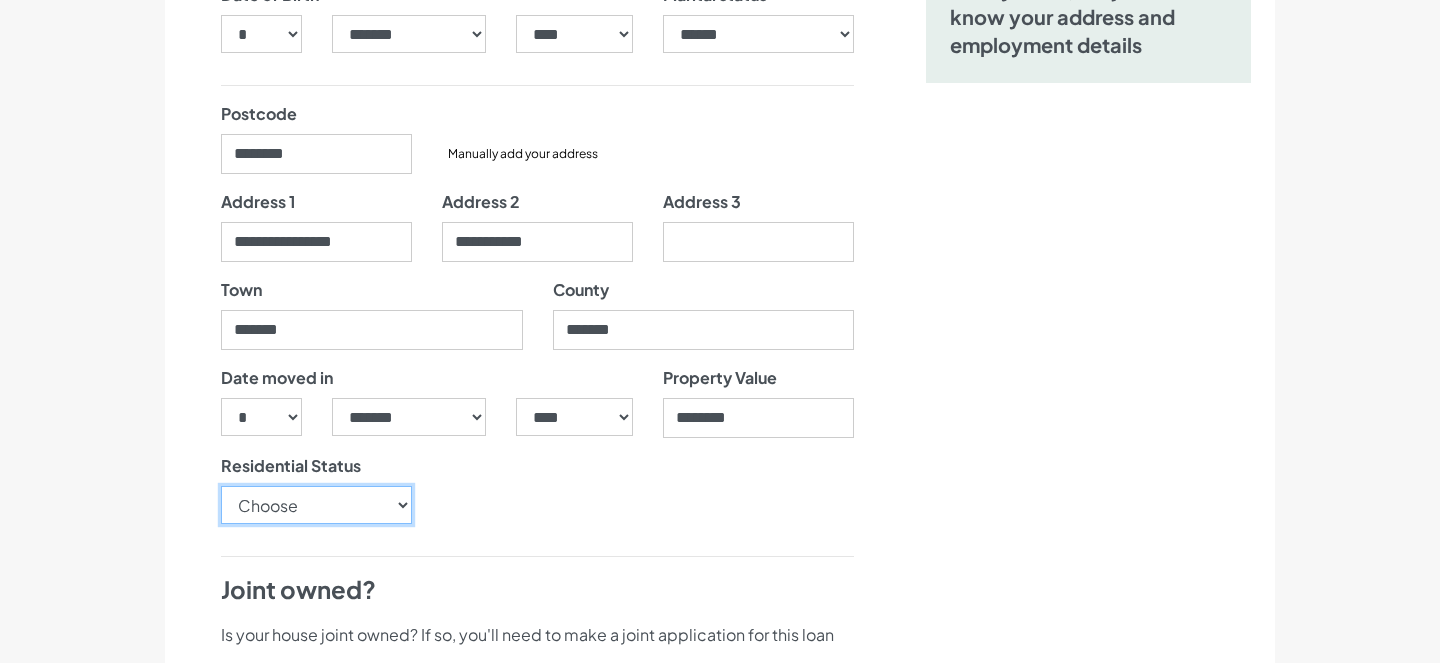 click on "Choose
Owner Occupier
Owner Non Occupier
Living With Parents
Property Owned By Partner
Tenant - Council
Tenant - Housing Association
Tenant - Lodger
Tenant - Private
Living with Friends
Military Accommodation
Works Accommodation" at bounding box center (316, 505) 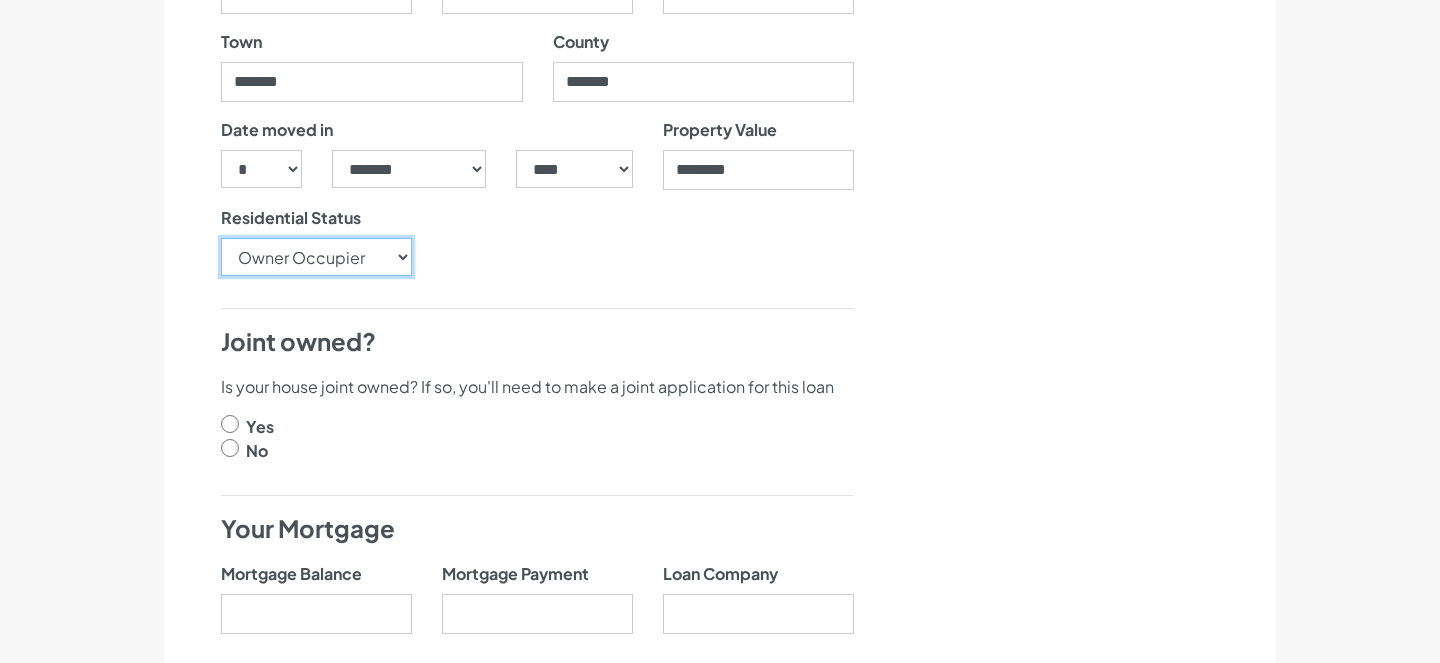 scroll, scrollTop: 618, scrollLeft: 0, axis: vertical 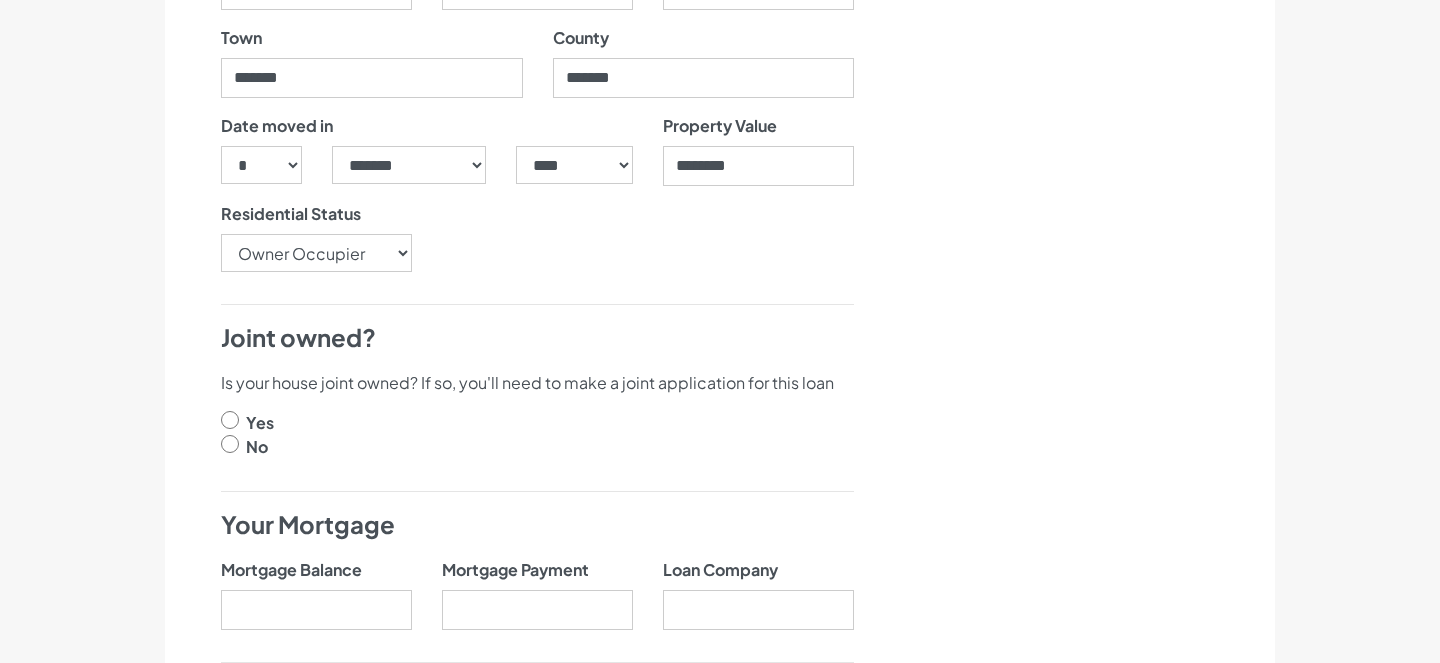 click on "No" at bounding box center (257, 447) 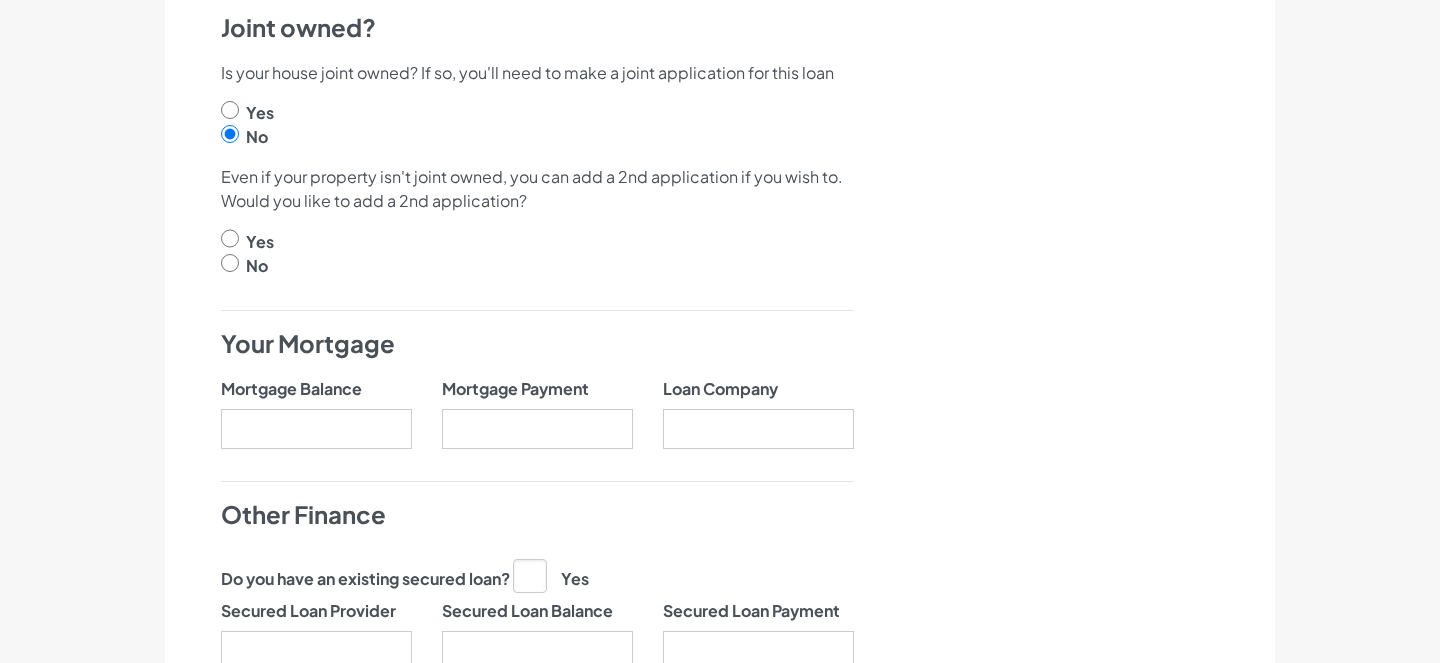 scroll, scrollTop: 957, scrollLeft: 0, axis: vertical 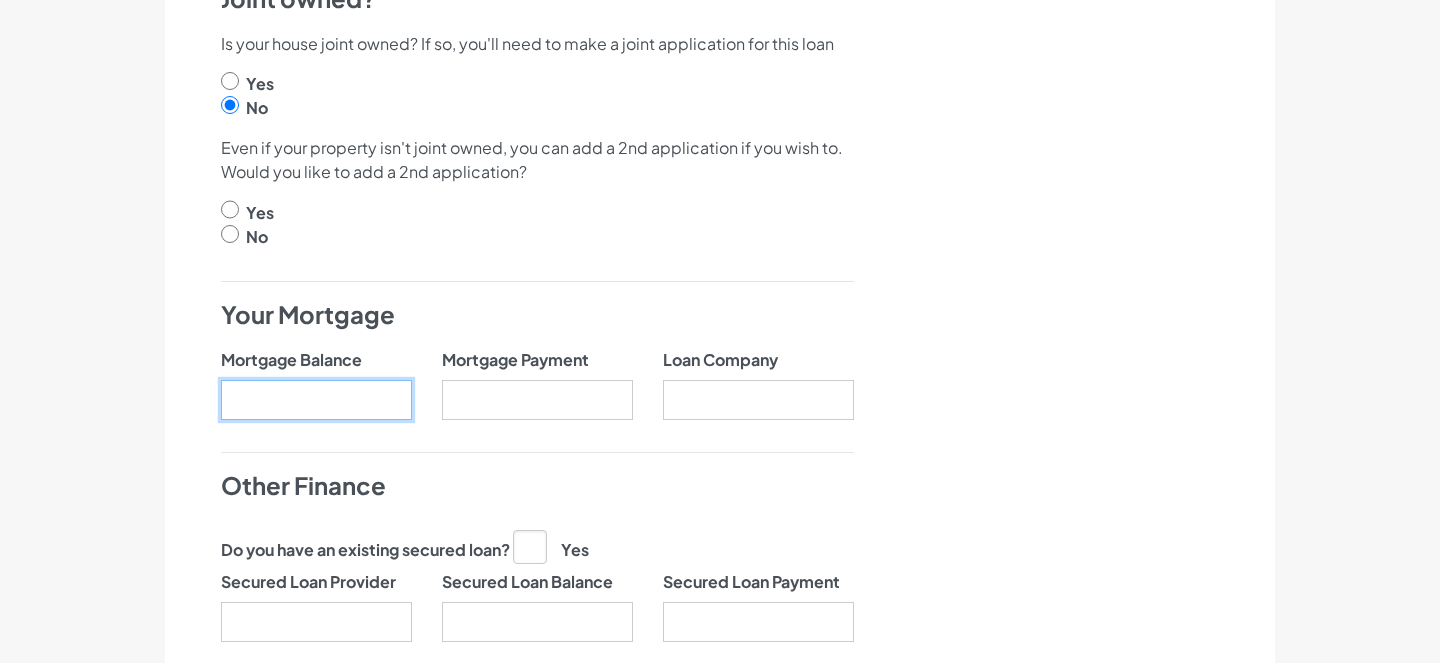 click on "Mortgage Balance" at bounding box center (316, 400) 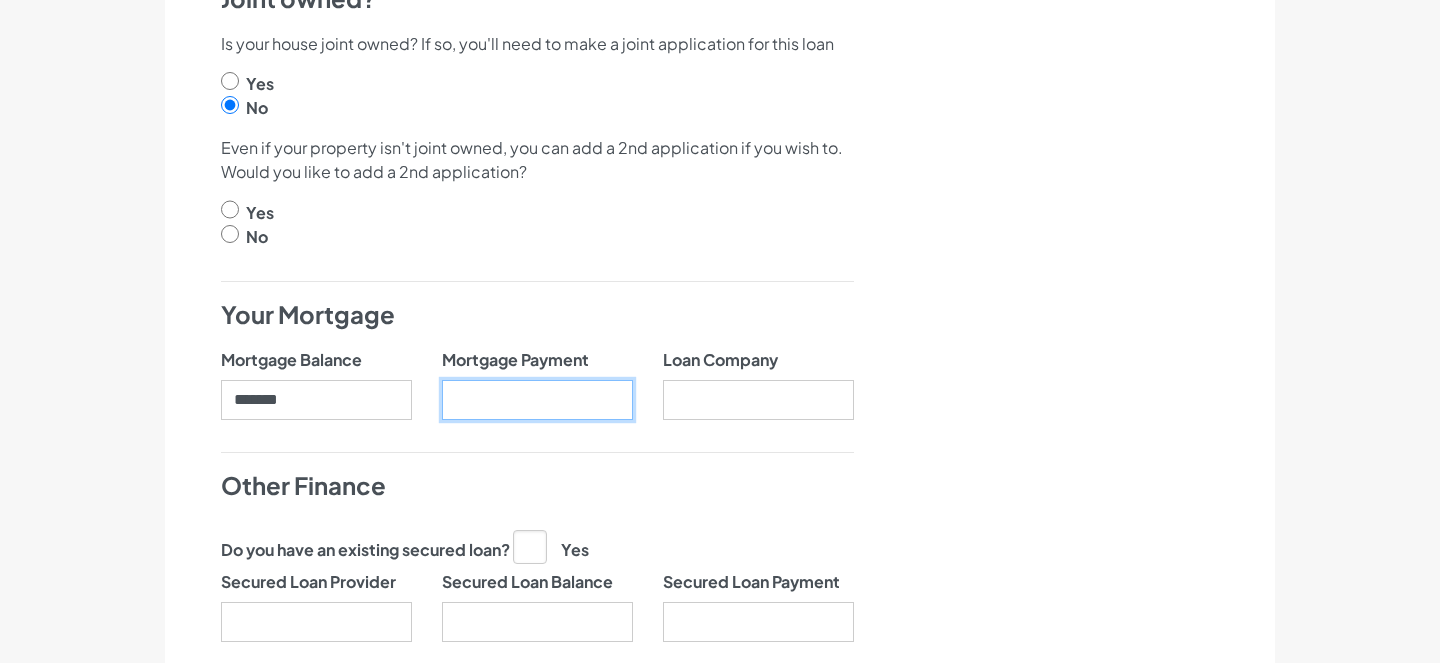 click on "Mortgage Payment" at bounding box center [537, 400] 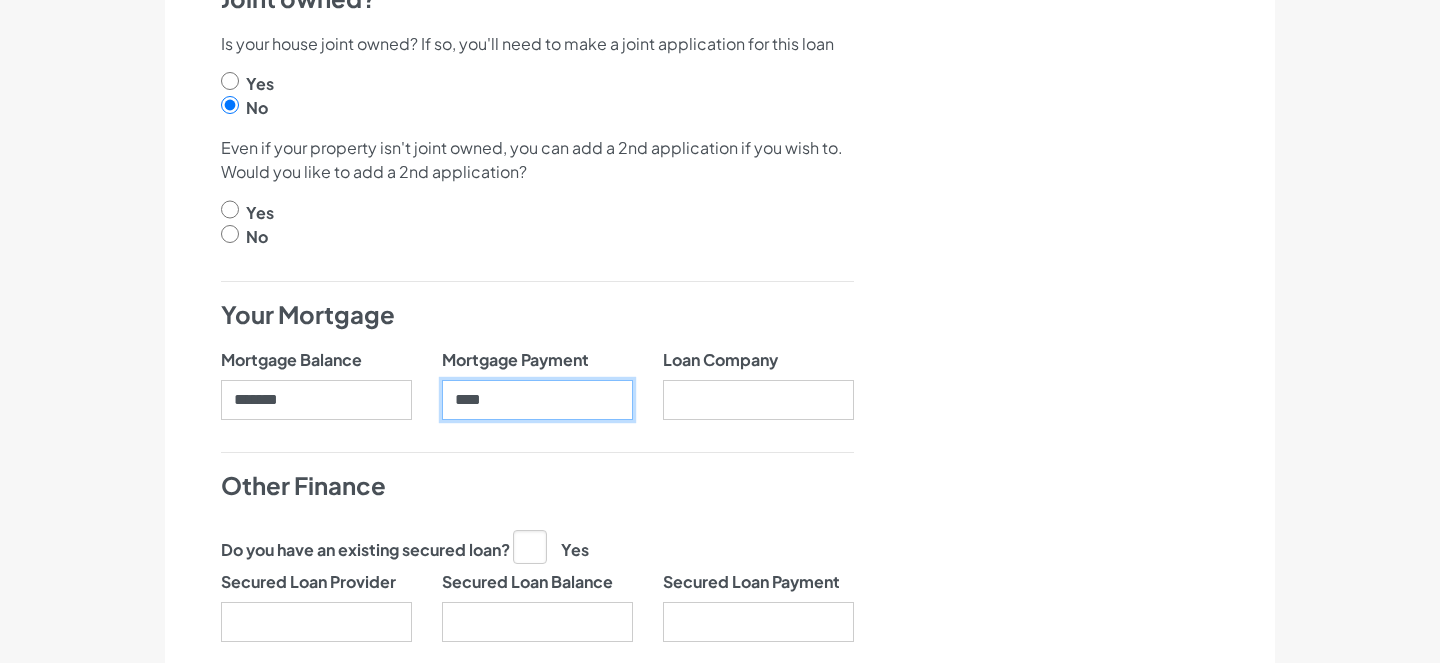 type on "****" 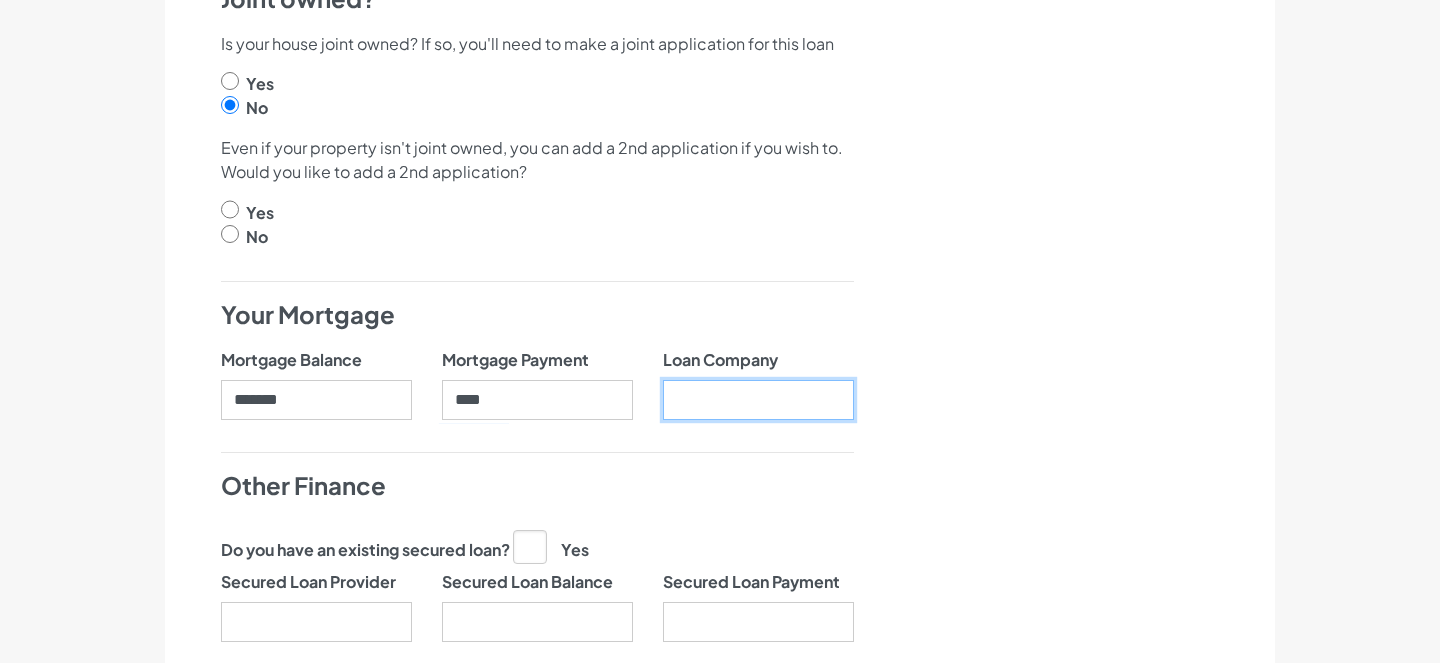 click on "Loan Company" at bounding box center (758, 400) 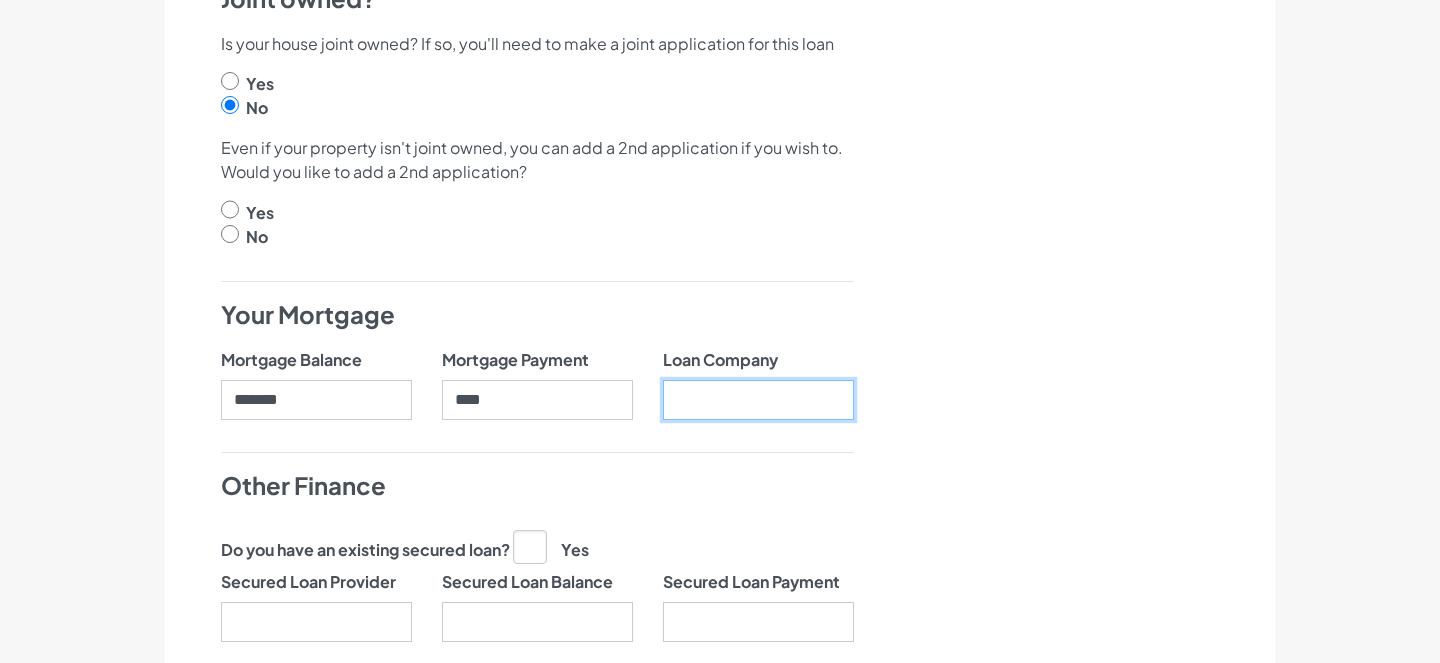 type on "**********" 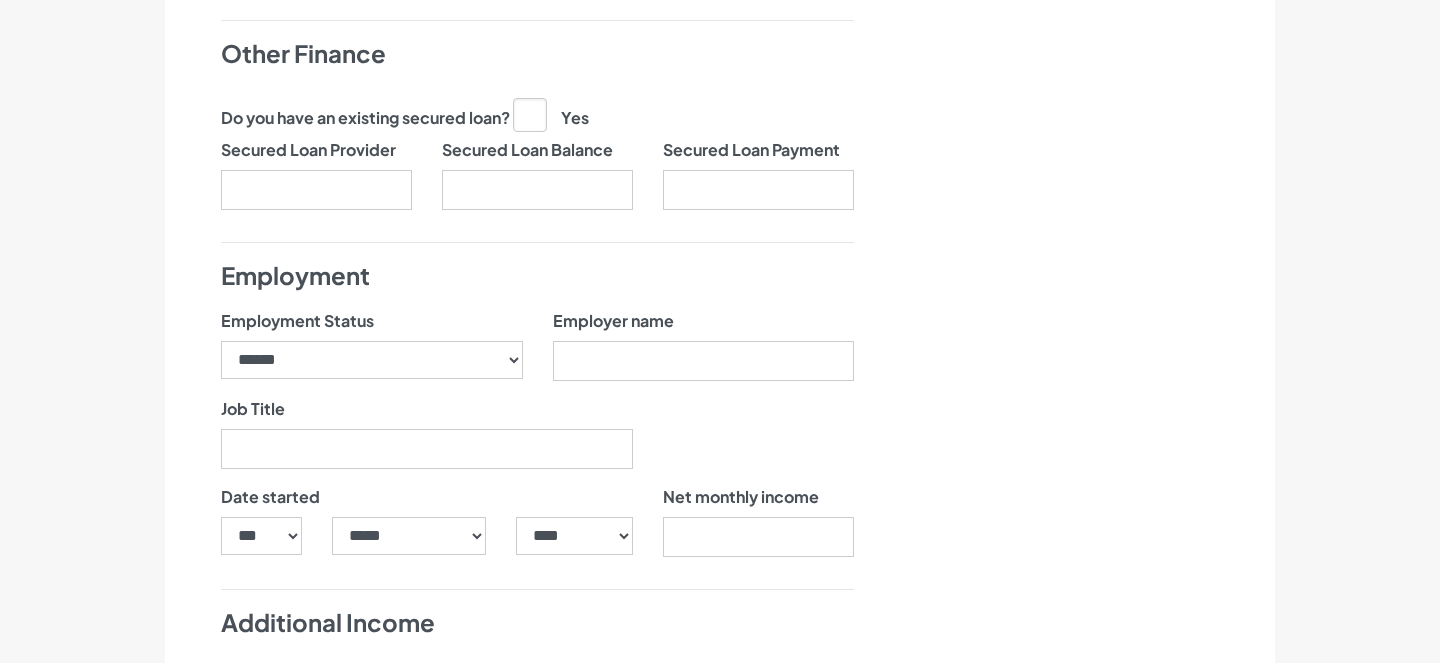 scroll, scrollTop: 1391, scrollLeft: 0, axis: vertical 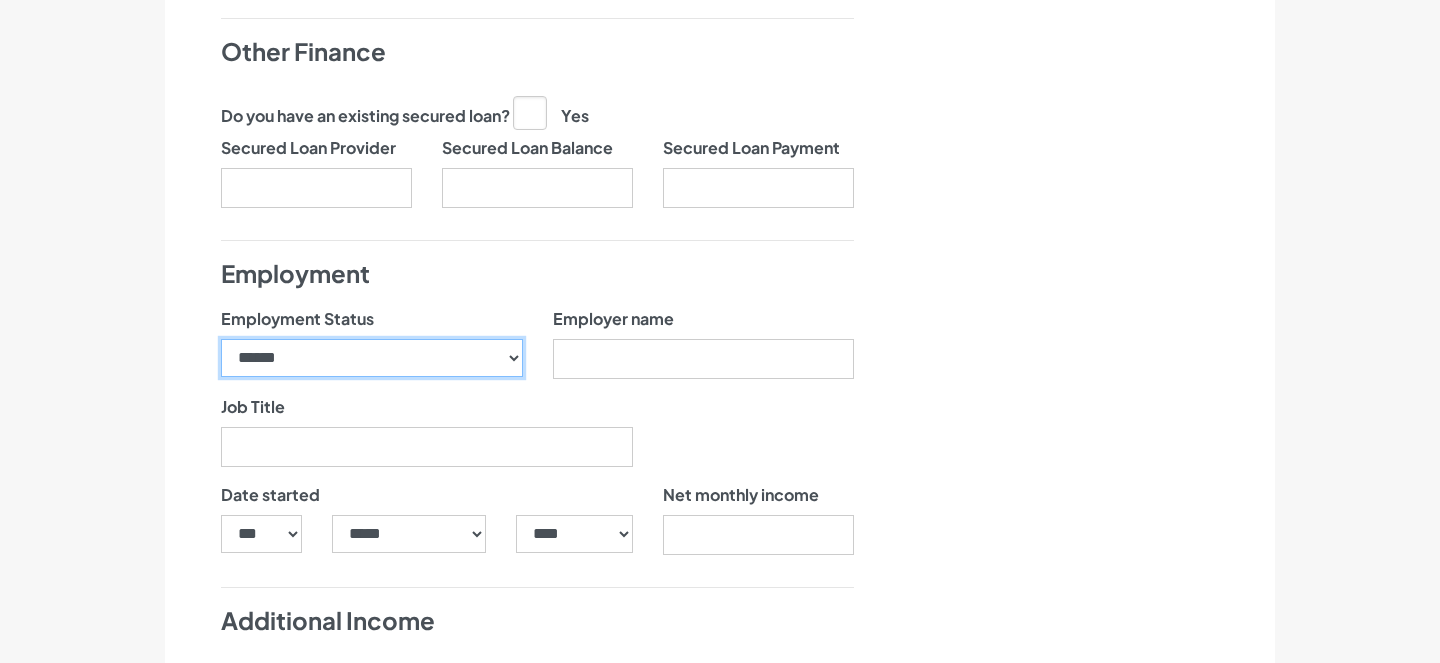 click on "**********" at bounding box center [372, 358] 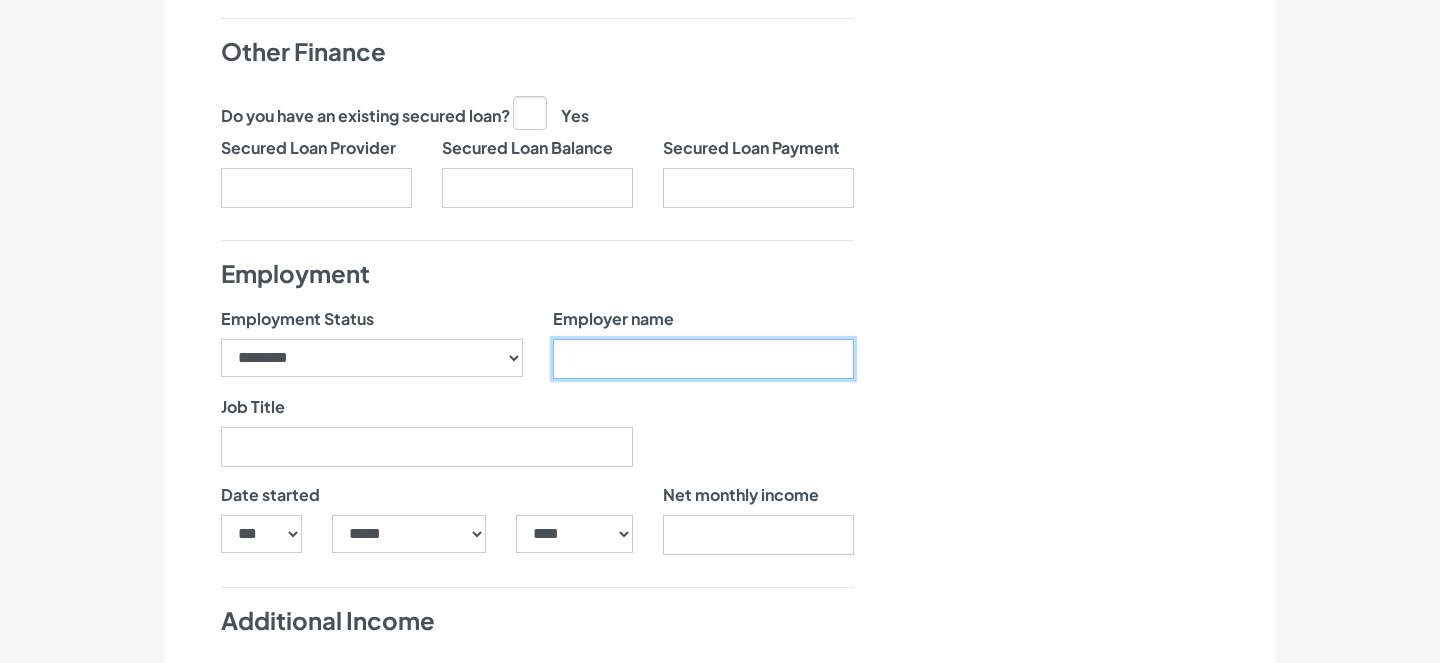 click on "Employer name" at bounding box center [704, 359] 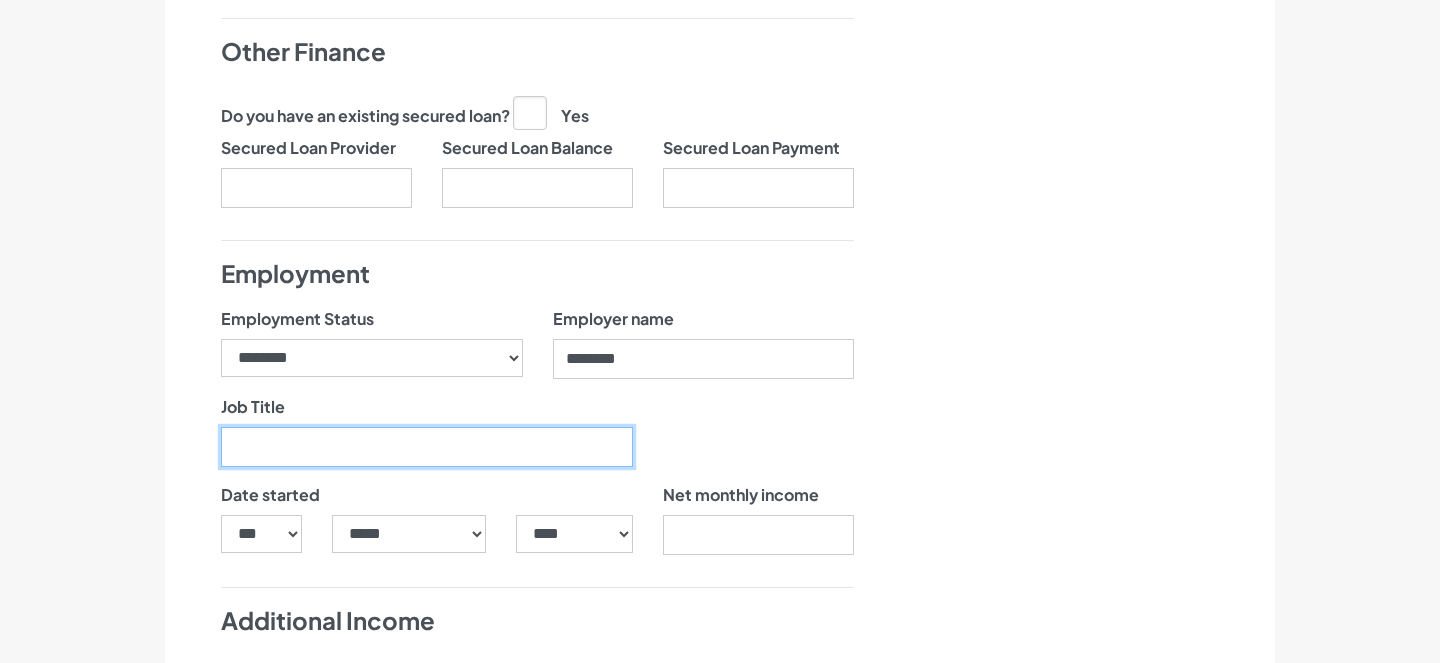 click on "Job Title" at bounding box center [427, 447] 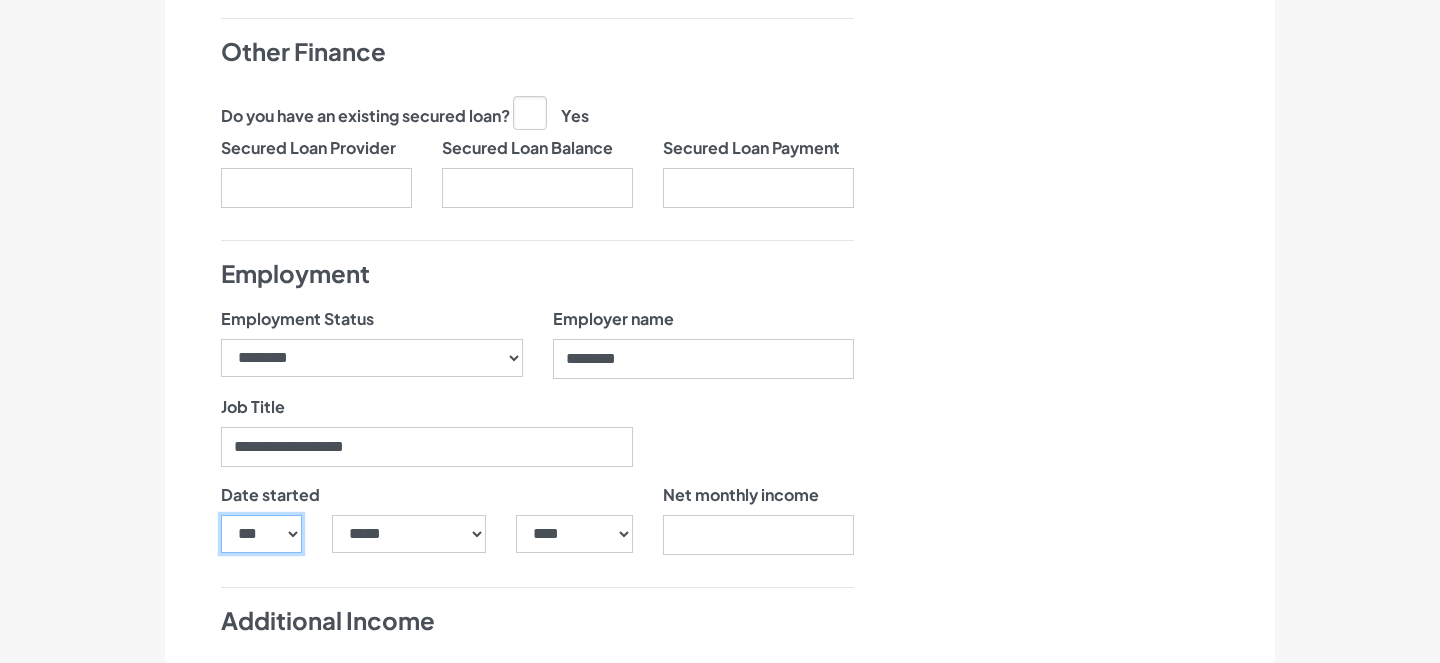 click on "***
* * * * * * * * * ** ** ** ** ** ** ** ** ** ** ** ** ** ** ** ** ** ** ** ** ** **" at bounding box center [261, 534] 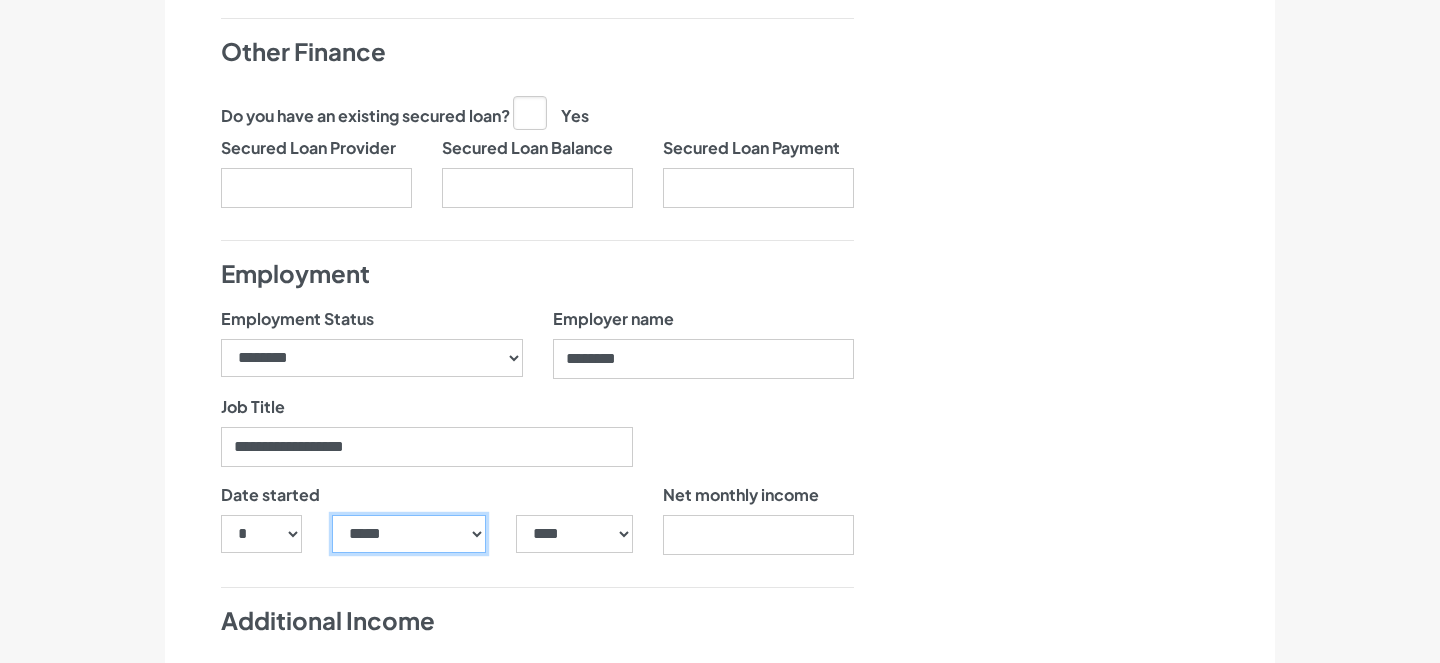 click on "*****
*******
********
*****
*****
***
****
****
******
*********
*******
********
********" at bounding box center (409, 534) 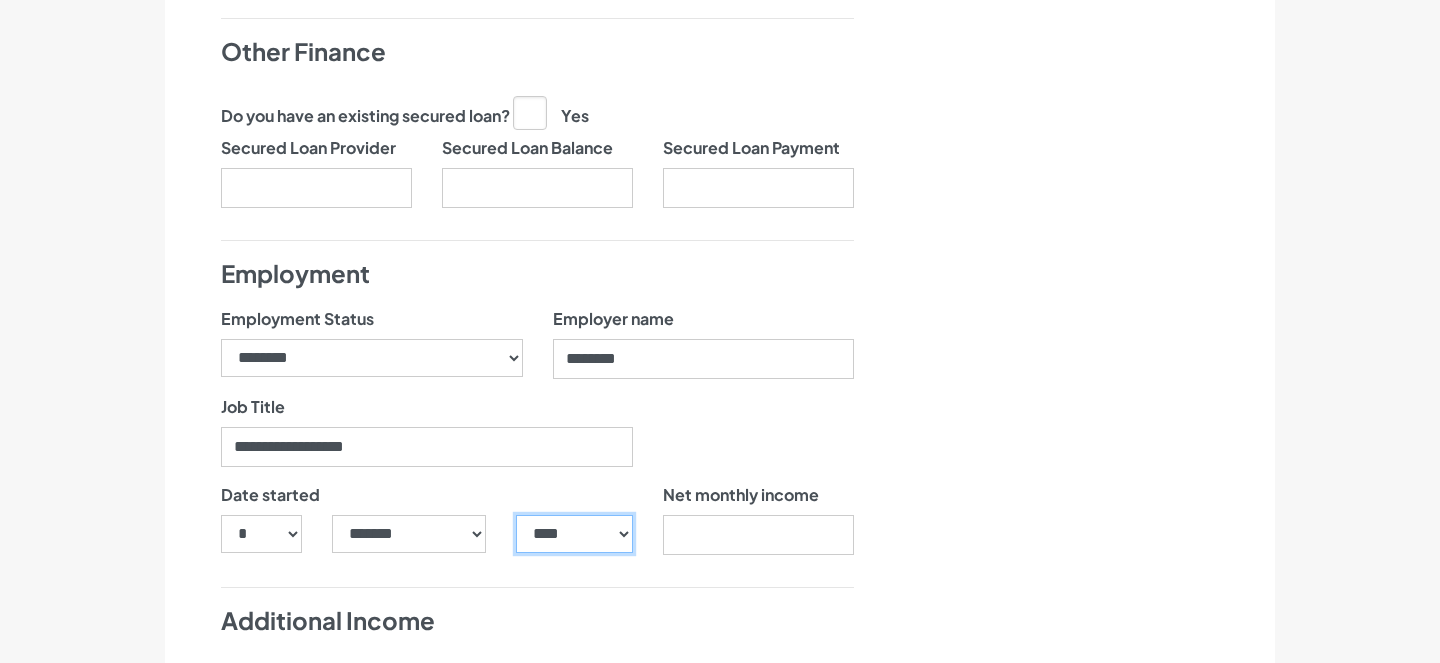 click on "****
**** **** **** **** **** **** **** **** **** **** **** **** **** **** **** **** **** **** **** **** **** **** **** **** **** **** **** **** **** **** **** **** **** **** **** **** **** **** **** **** **** **** **** **** **** **** **** **** **** **** **** **** **** **** **** **** **** **** **** **** **** **** **** **** **** **** **** **** **** **** **** **** **** **** **** **** **** **** **** **** **** **** **** **** **** **** **** **** **** **** **** **** **** **** **** **** **** **** **** **** **** **** **** **** **** **** **** **** **** **** **** **** **** **** **** **** **** **** **** **** **** **** **** **** **** ****" at bounding box center [574, 534] 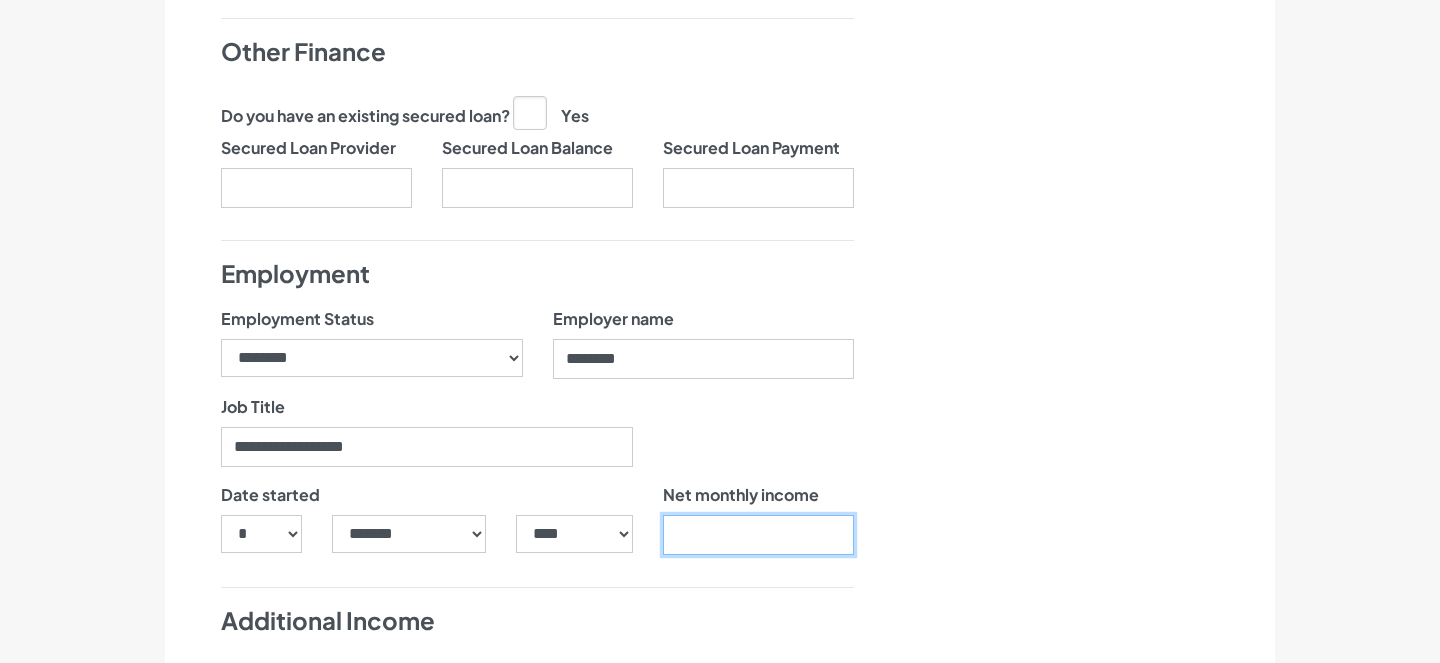 click on "Net monthly income" at bounding box center [758, 535] 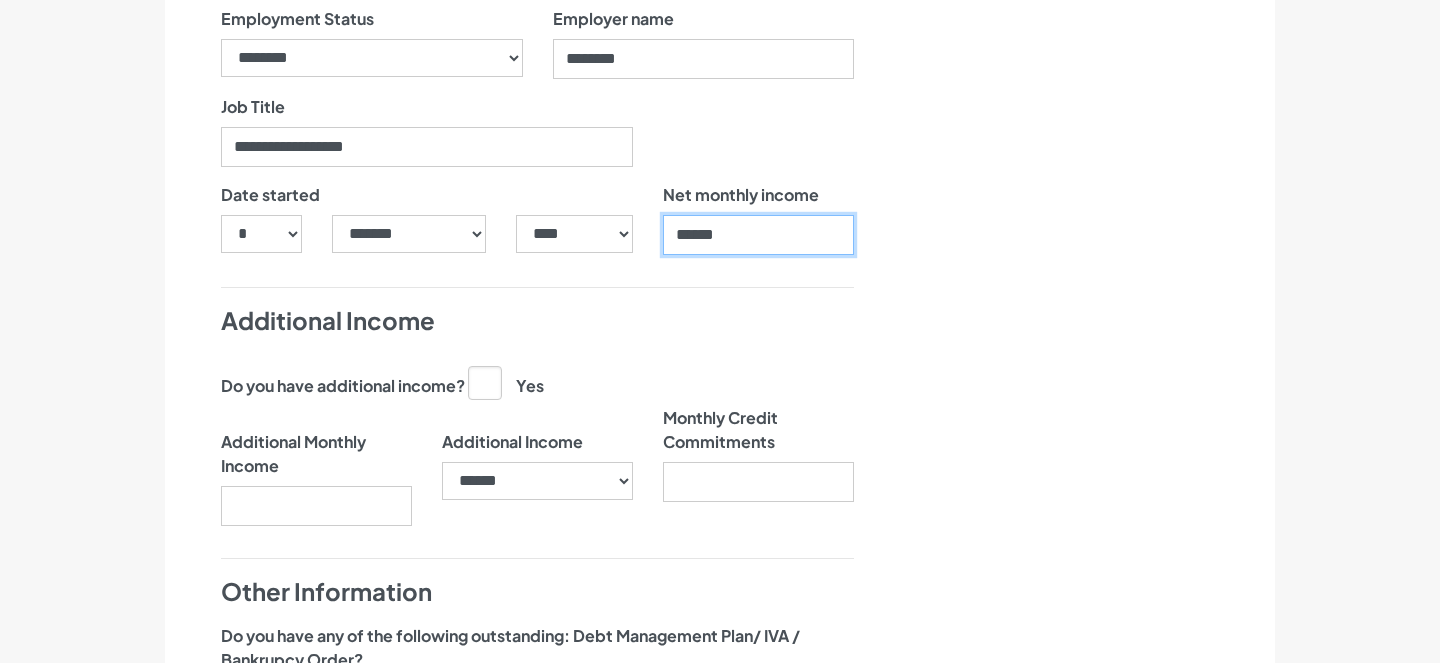 scroll, scrollTop: 1748, scrollLeft: 0, axis: vertical 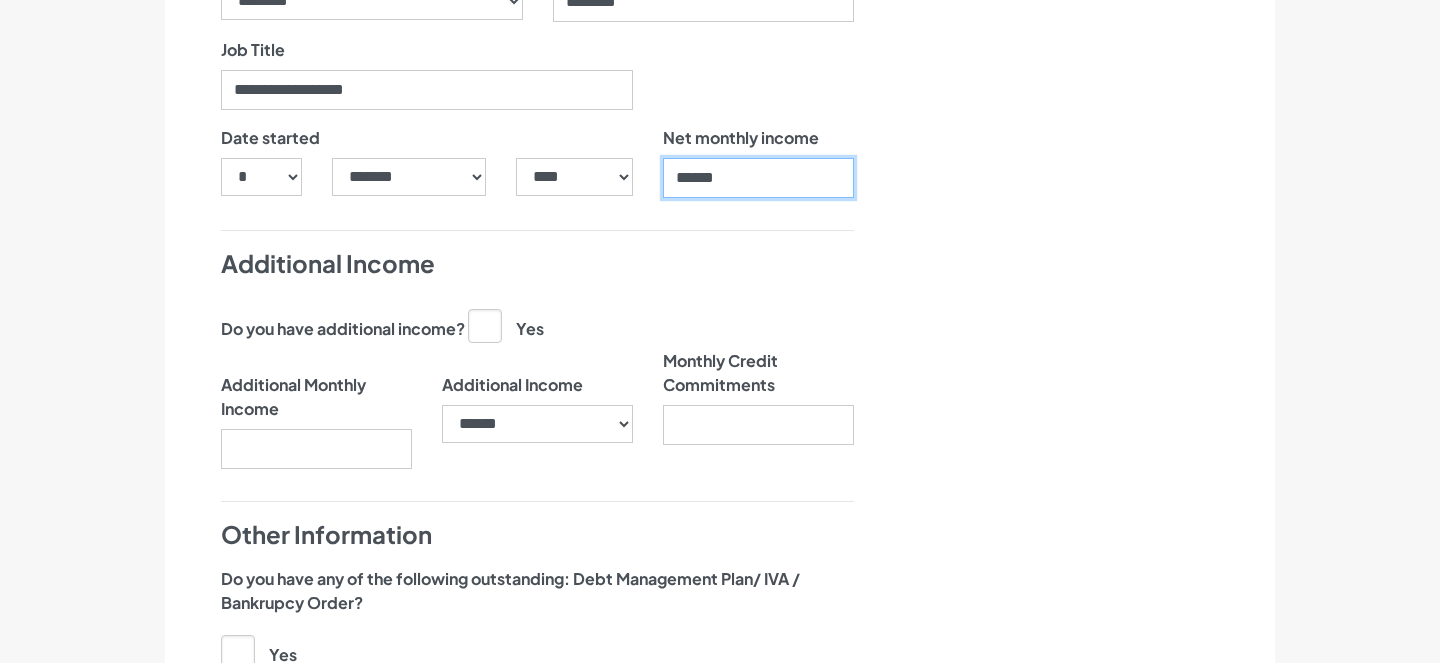 type on "******" 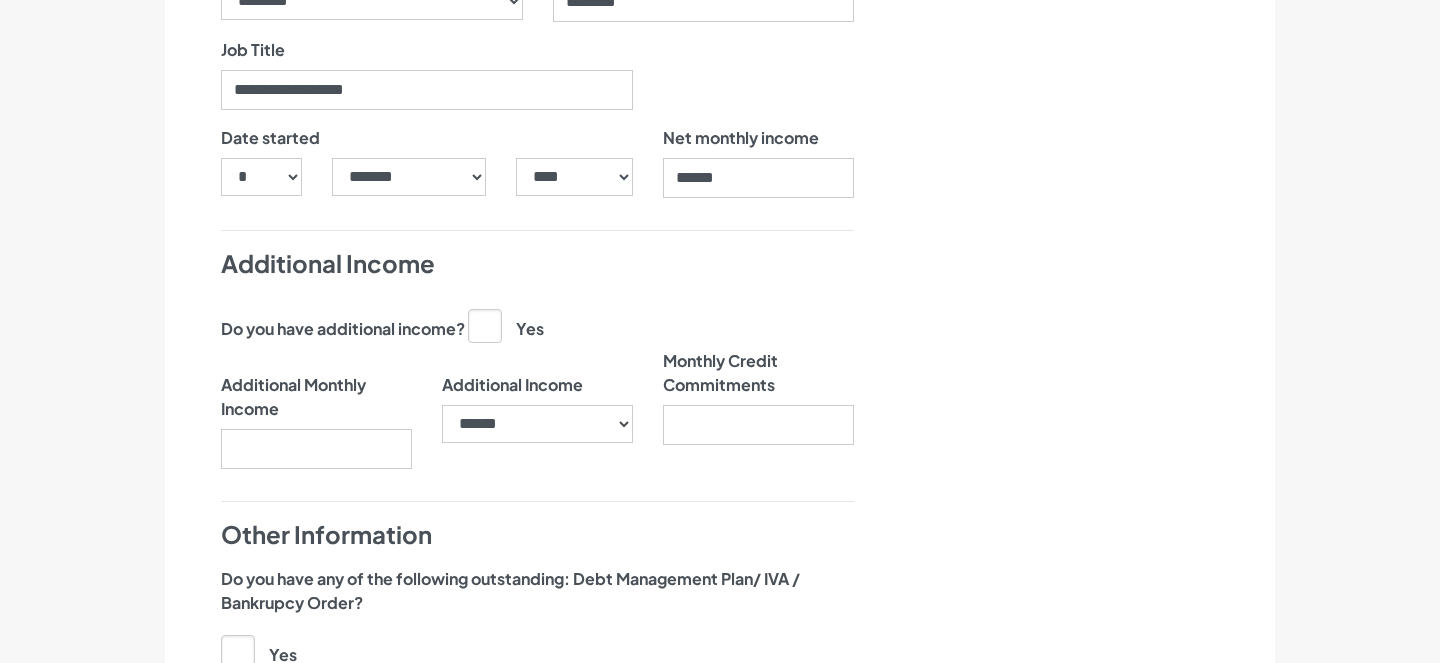 click on "Yes" at bounding box center (506, 325) 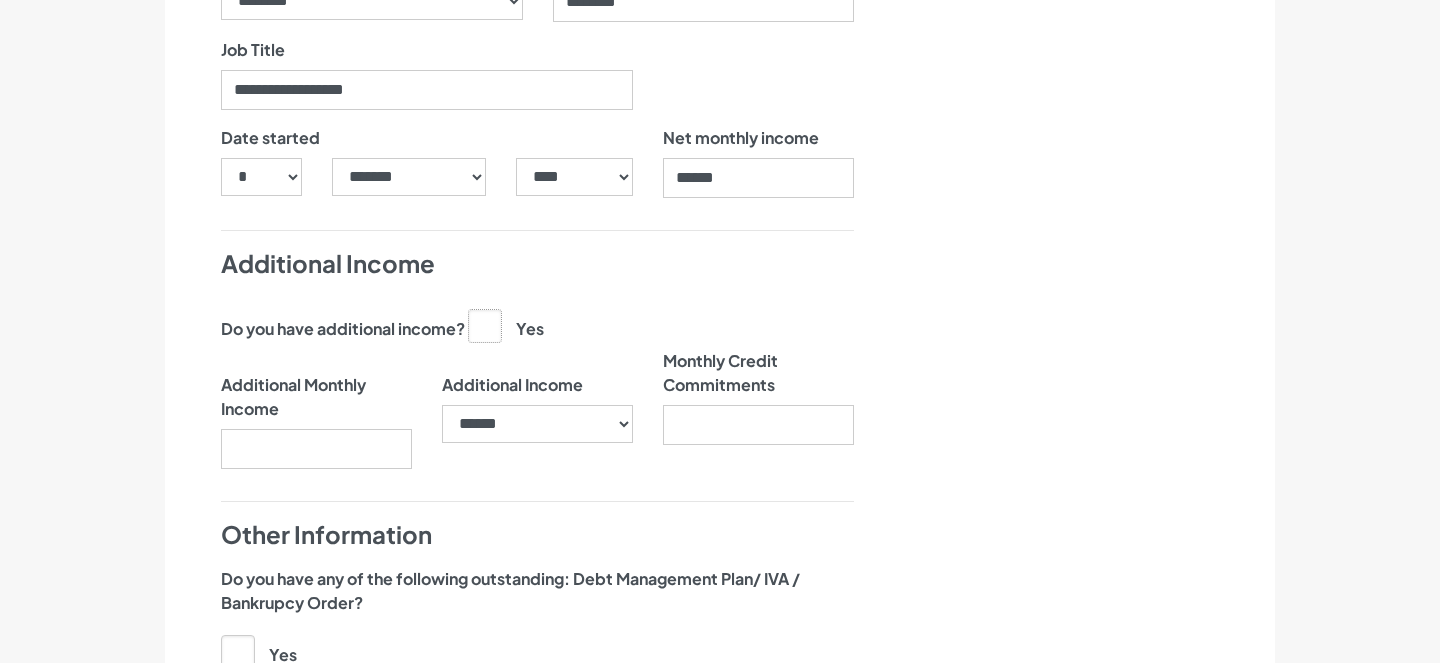 click on "Yes" at bounding box center [-9525, 324] 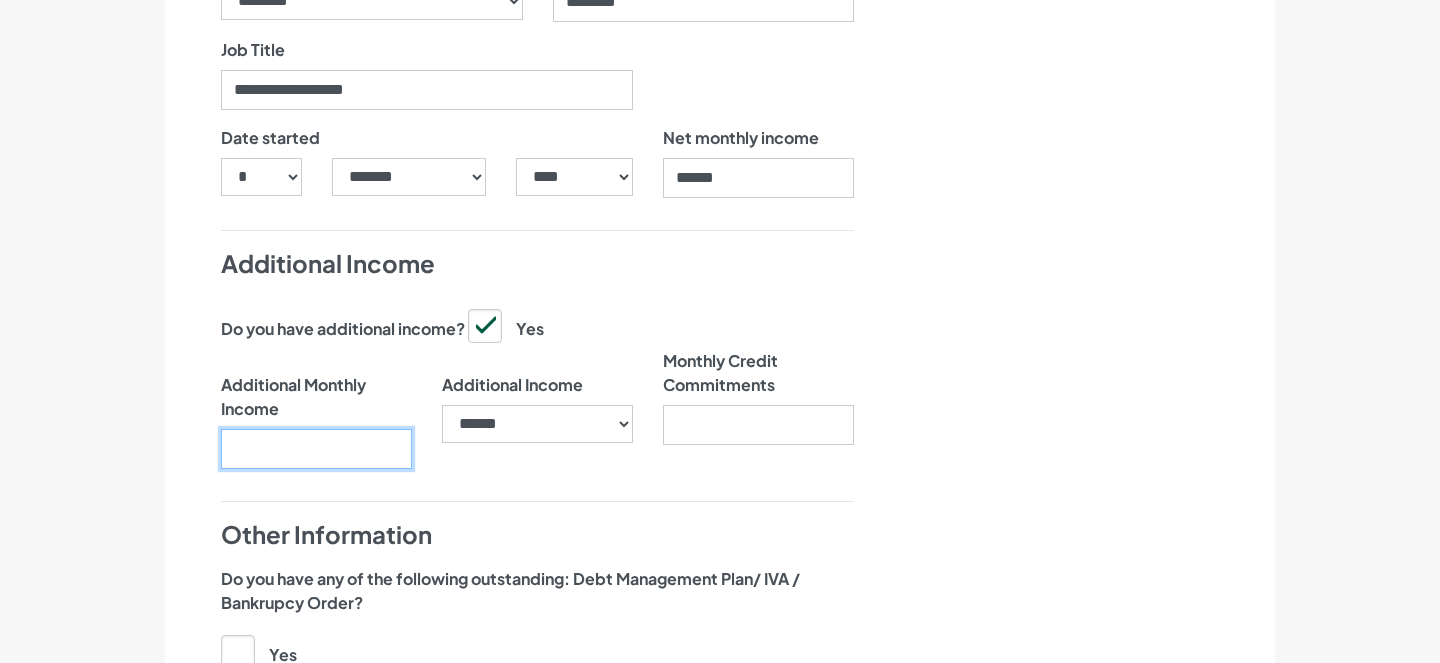 click on "Additional Monthly Income" at bounding box center (316, 449) 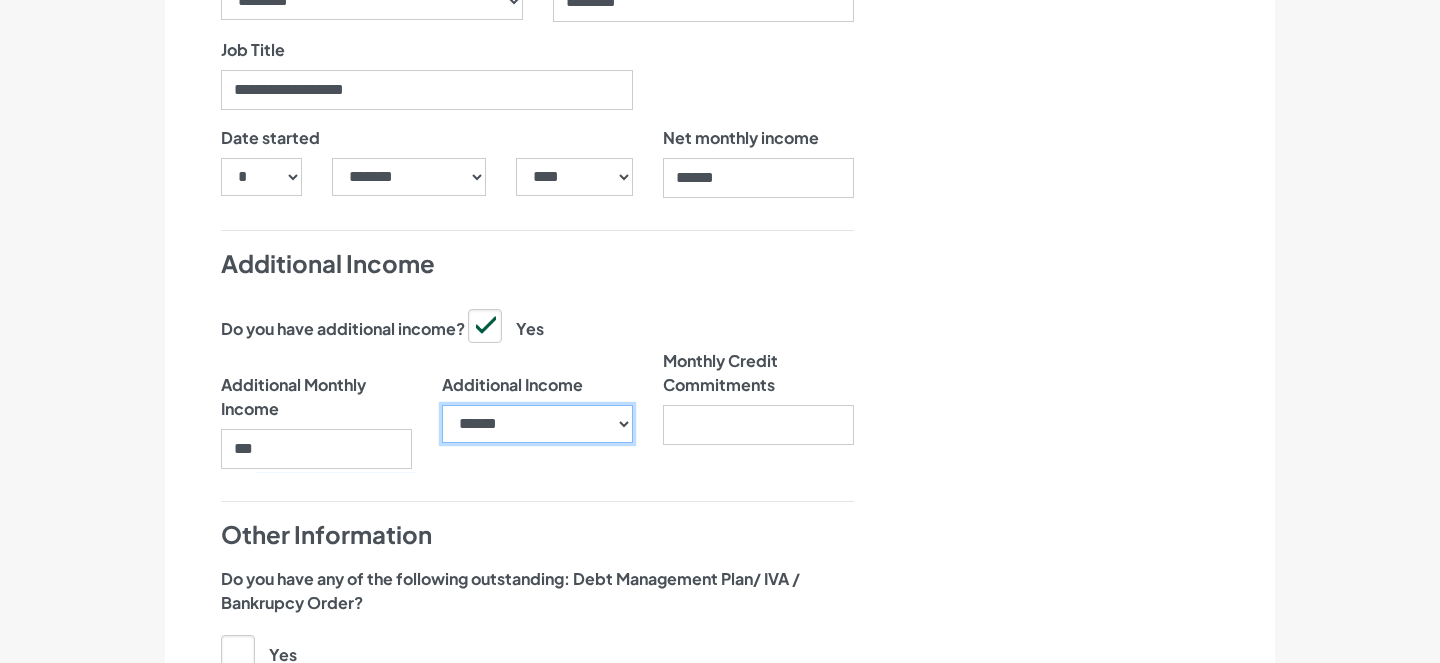click on "**********" at bounding box center [537, 424] 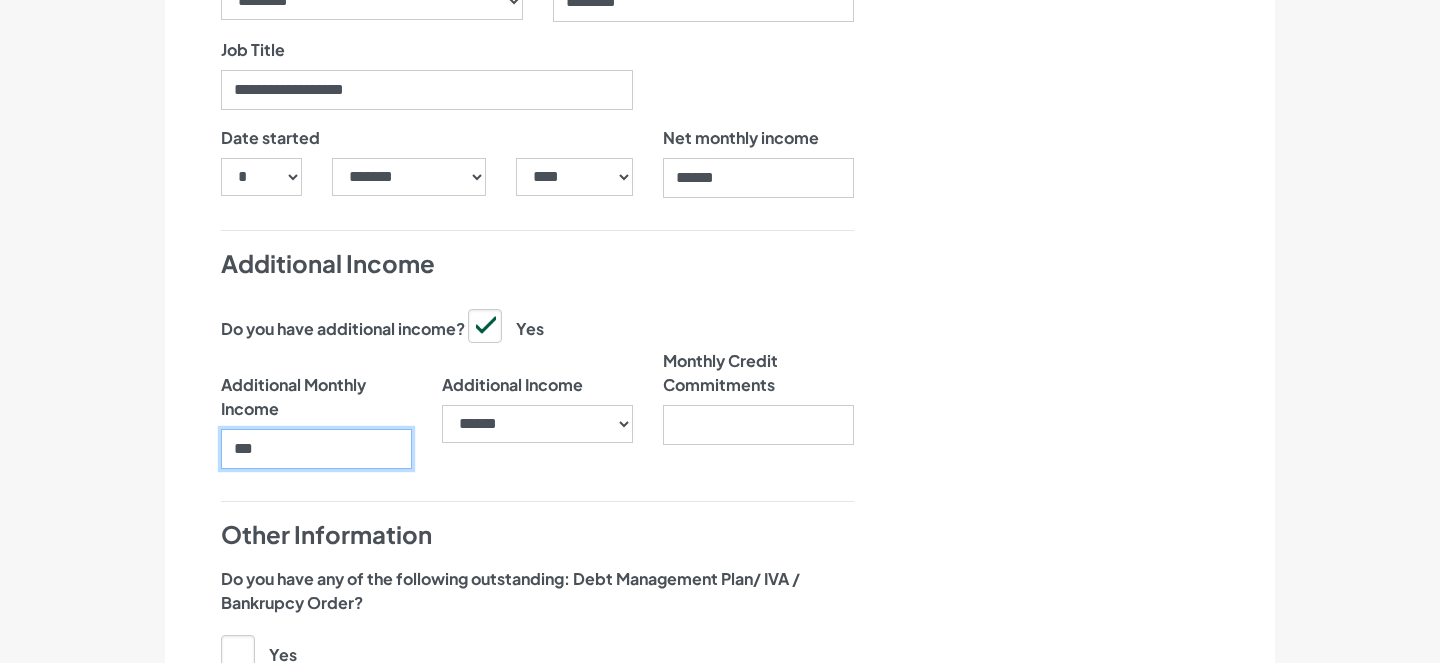 click on "***" at bounding box center (316, 449) 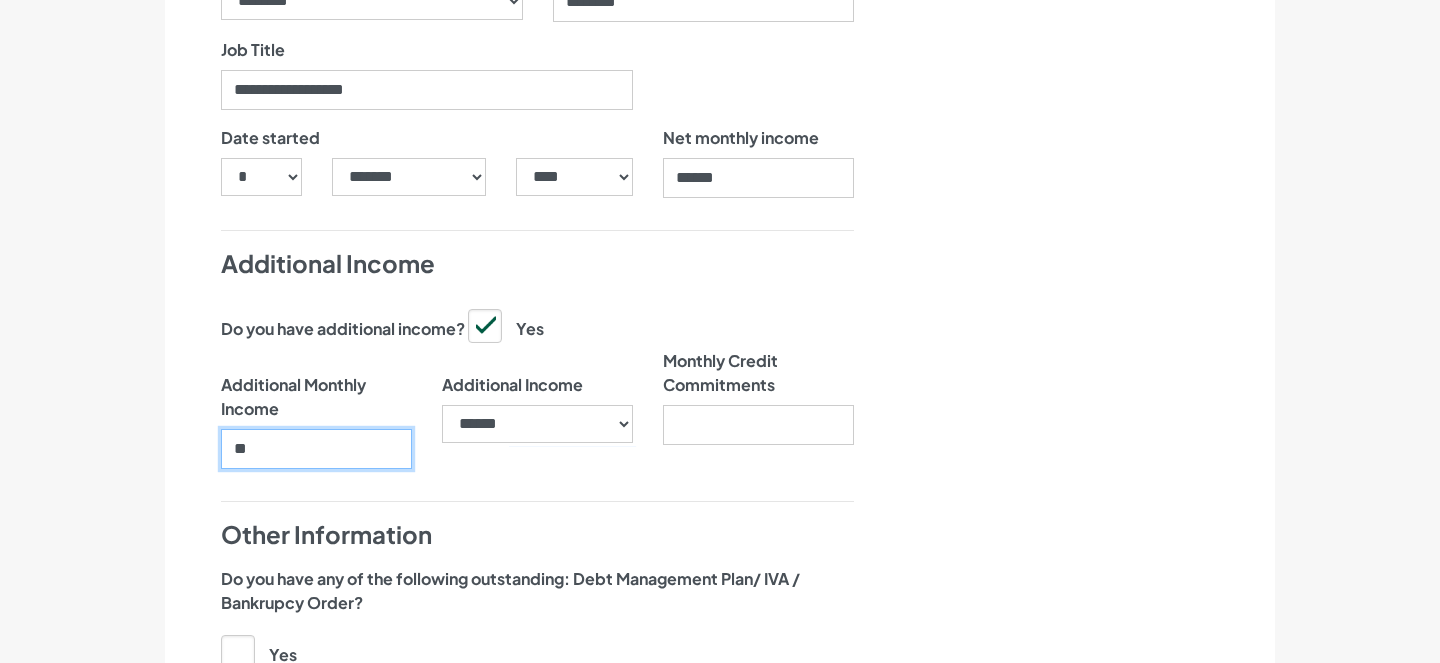 type on "*" 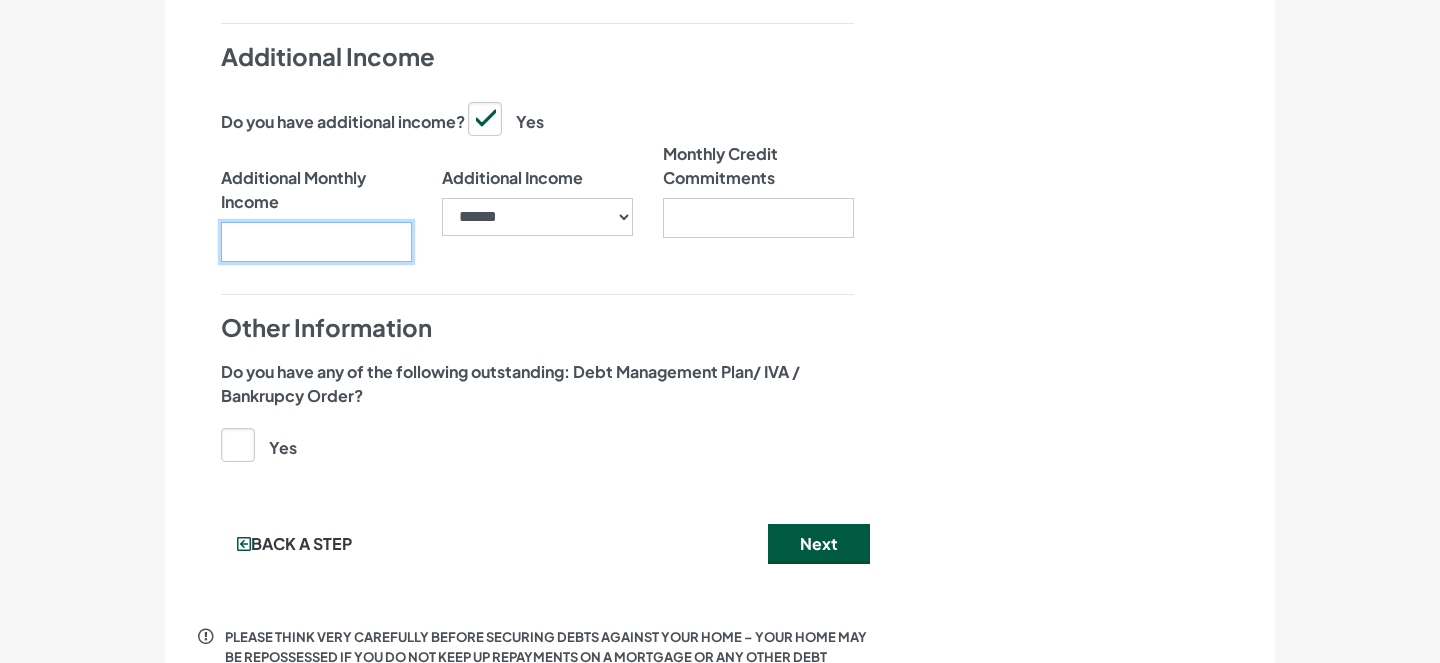 scroll, scrollTop: 1962, scrollLeft: 0, axis: vertical 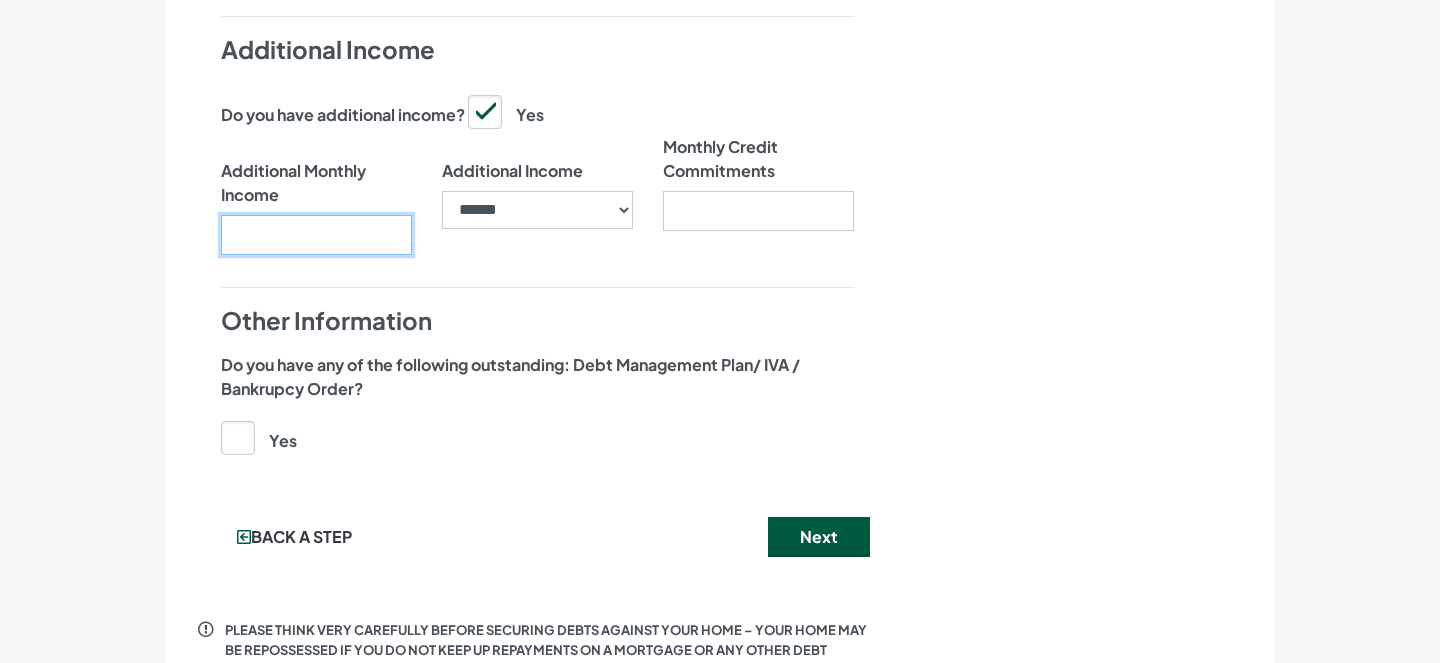 type 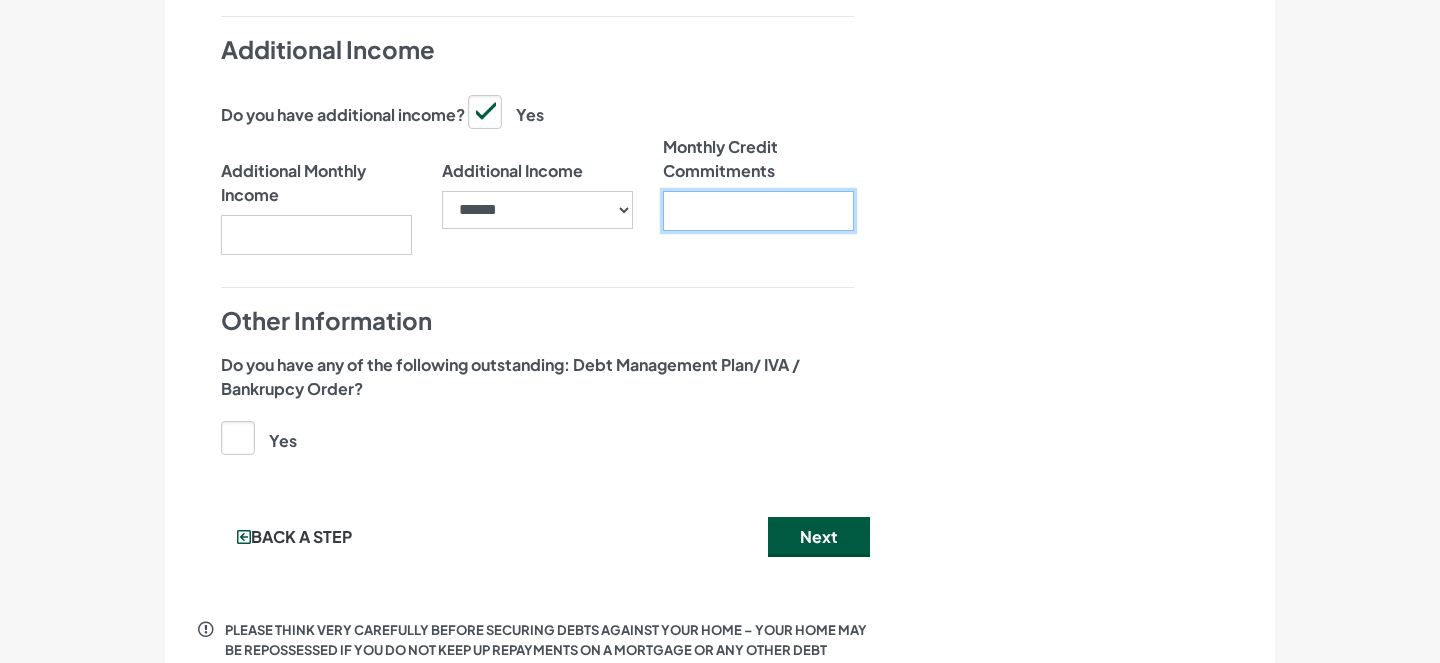 click on "Monthly Credit Commitments" at bounding box center (758, 211) 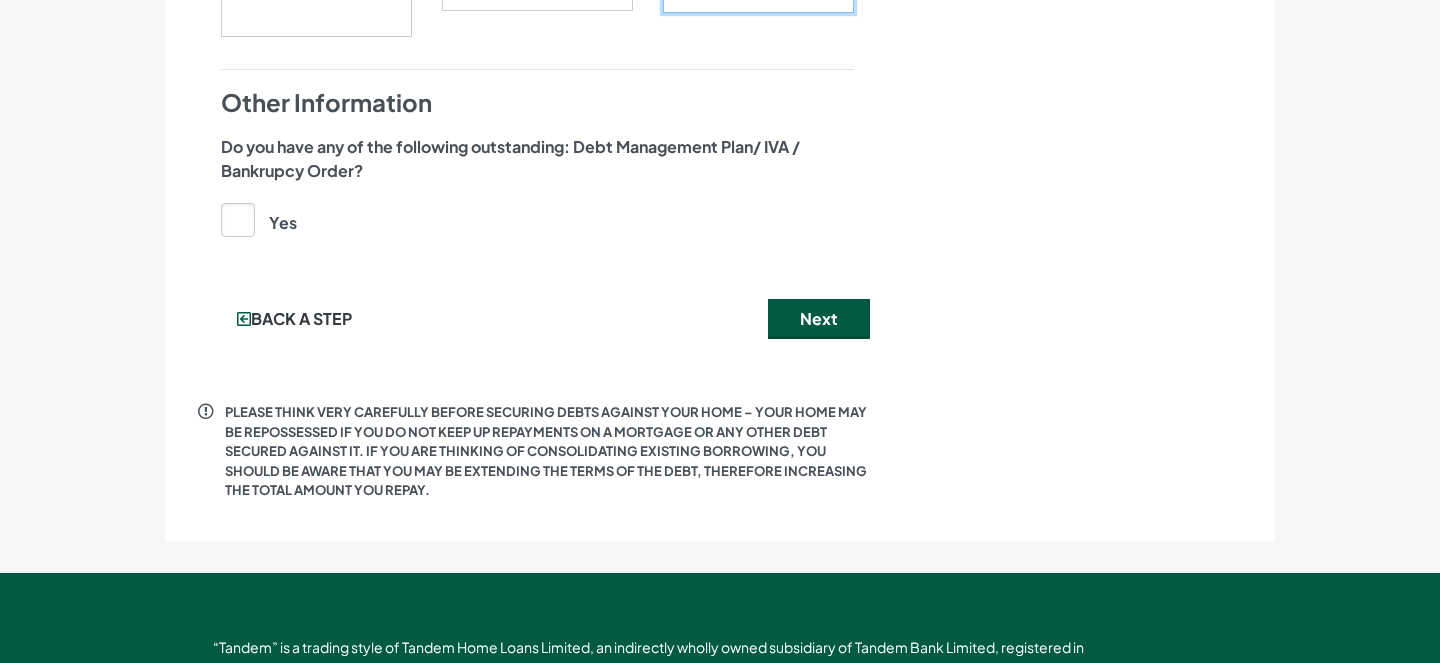 scroll, scrollTop: 2197, scrollLeft: 0, axis: vertical 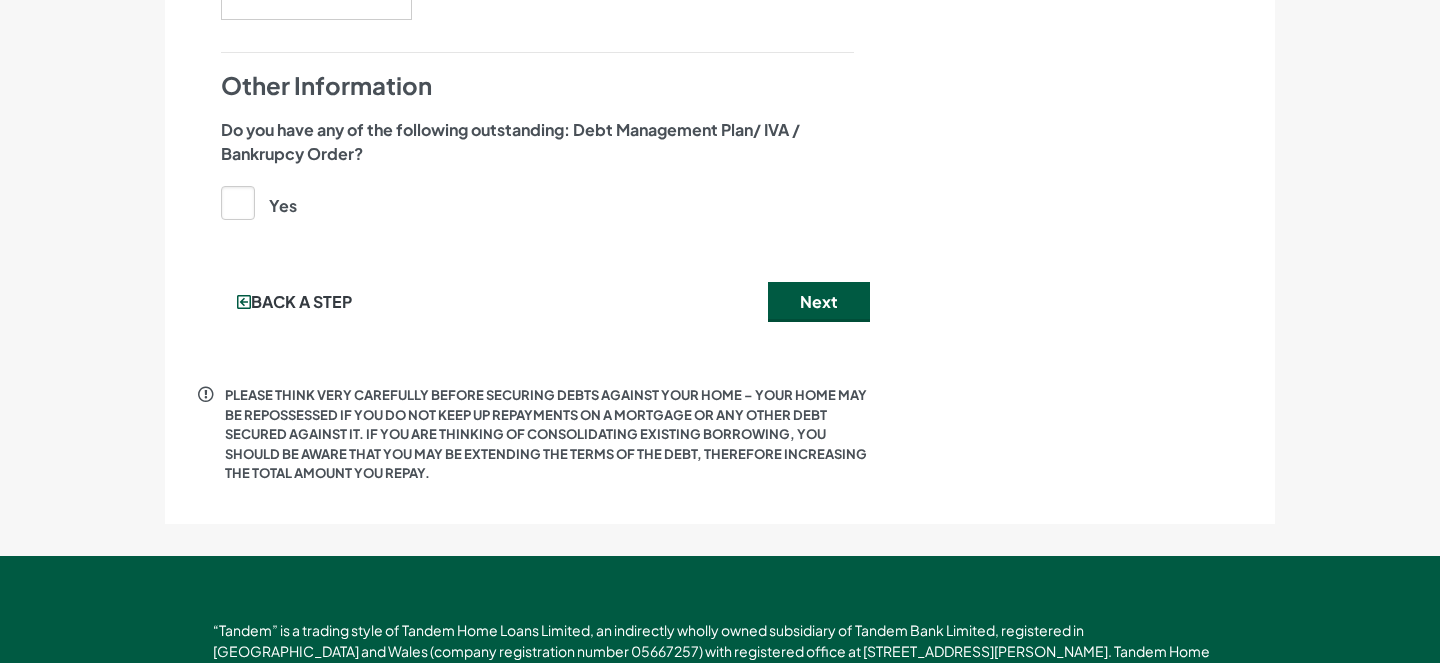type on "****" 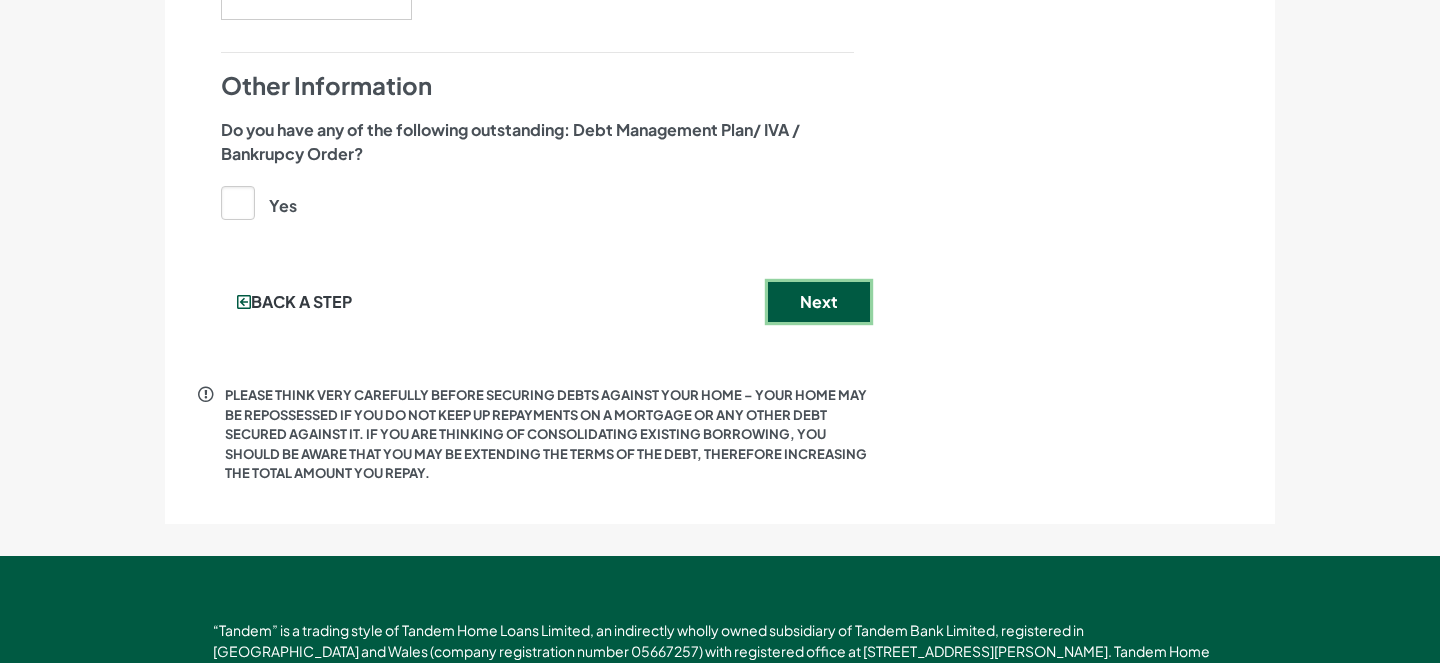 click on "Next" at bounding box center [819, 302] 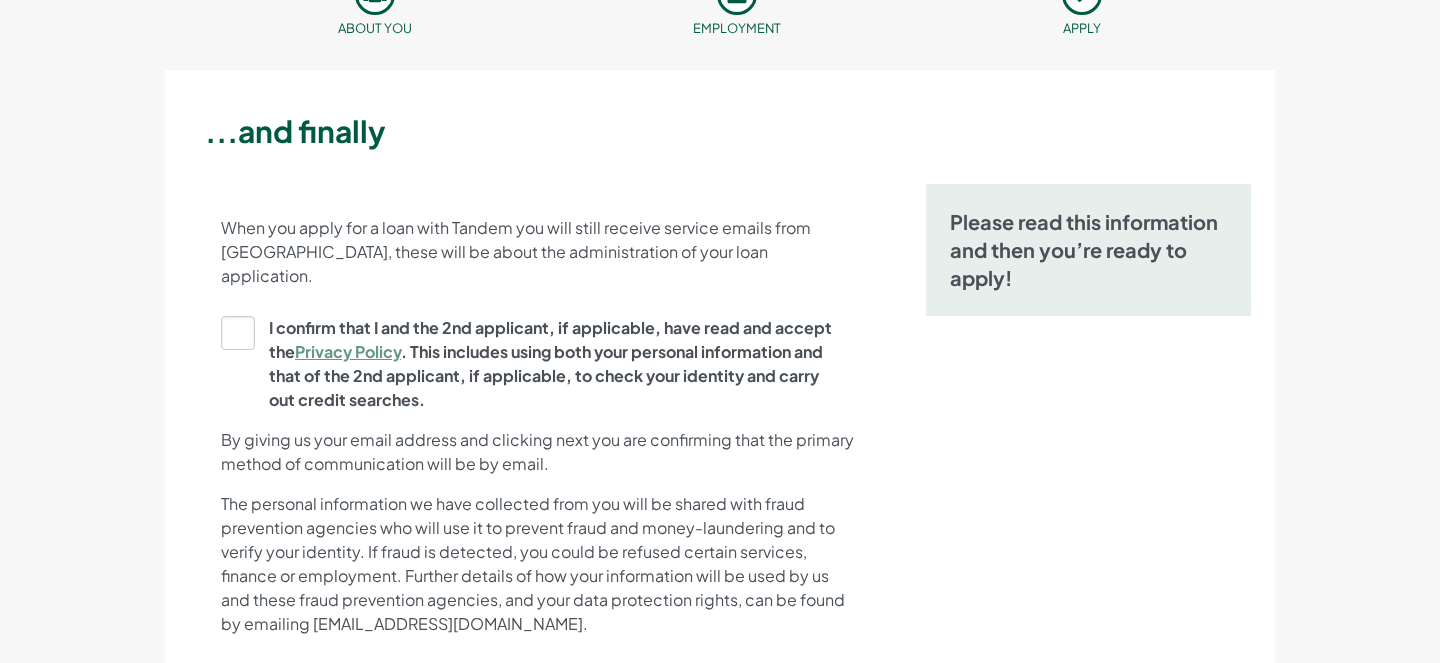 scroll, scrollTop: 136, scrollLeft: 0, axis: vertical 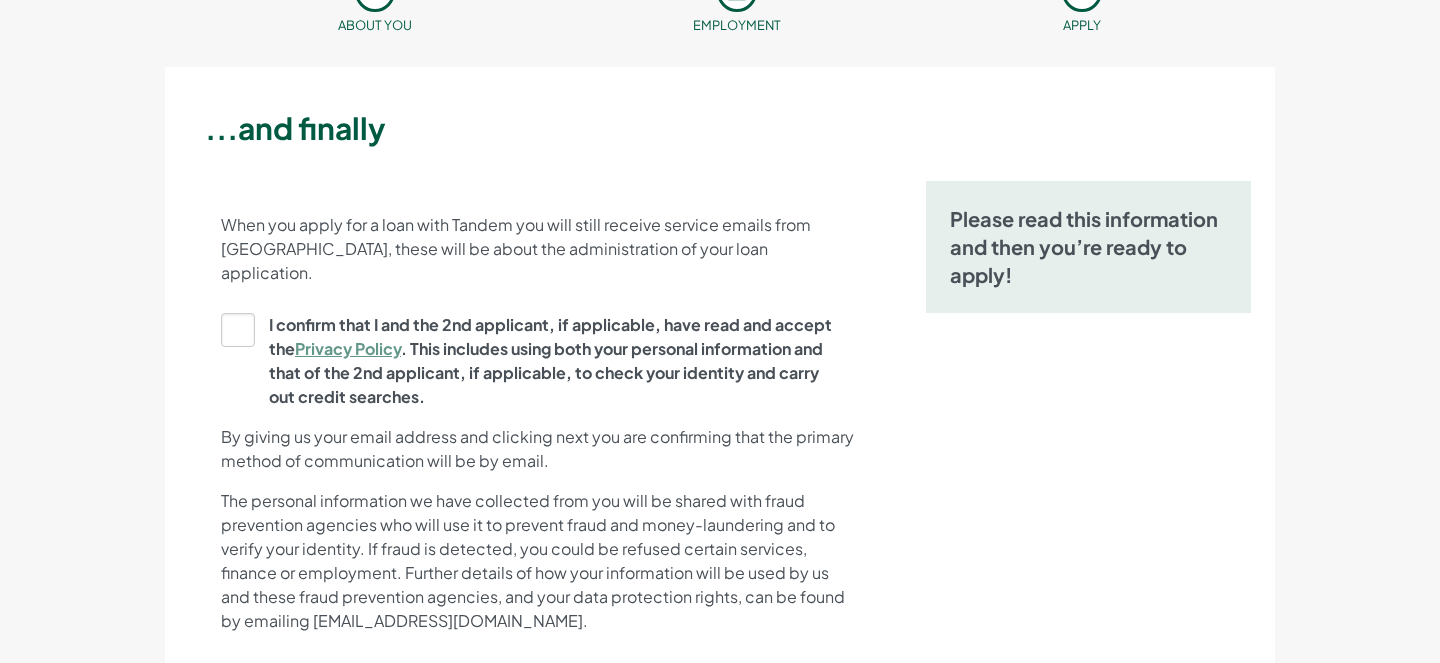 click on "I confirm that I and the 2nd applicant, if applicable, have read and accept the  Privacy Policy . This includes using both your personal information and that of the 2nd applicant, if applicable, to check your identity and carry out credit searches." at bounding box center [531, 361] 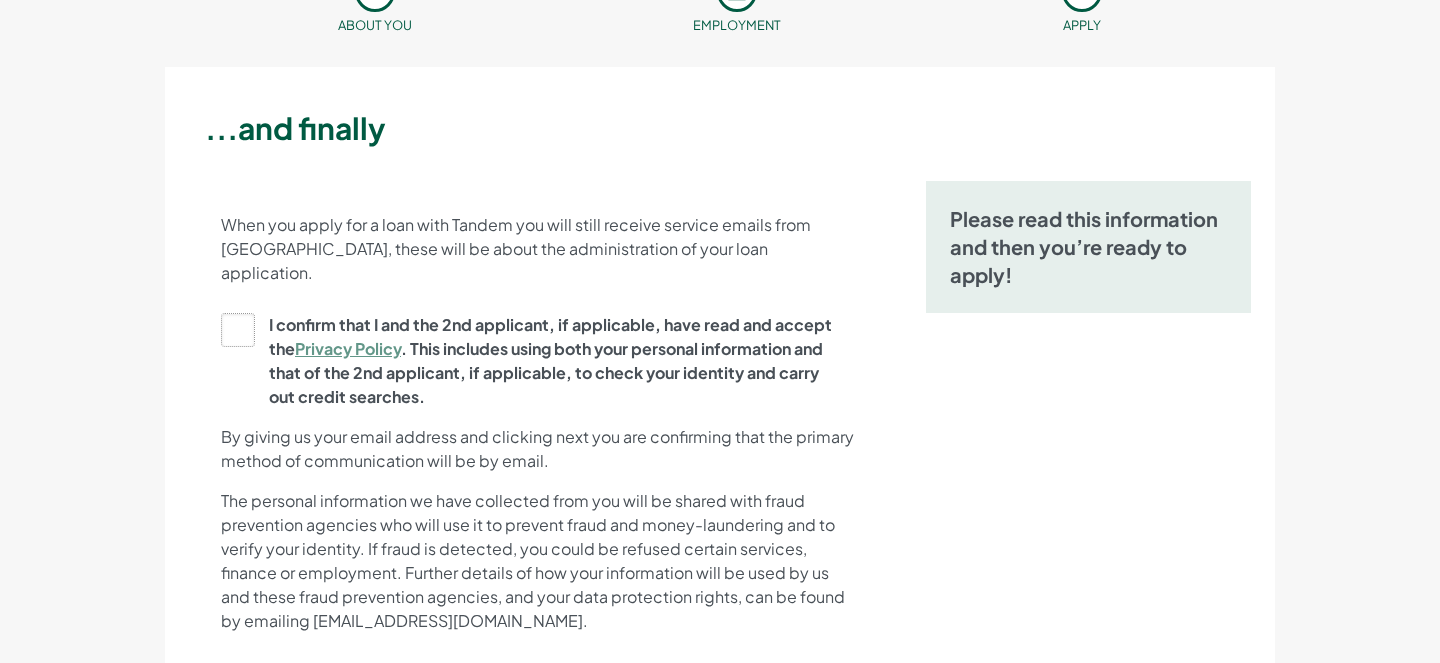 click on "I confirm that I and the 2nd applicant, if applicable, have read and accept the  Privacy Policy . This includes using both your personal information and that of the 2nd applicant, if applicable, to check your identity and carry out credit searches." at bounding box center (-9772, 361) 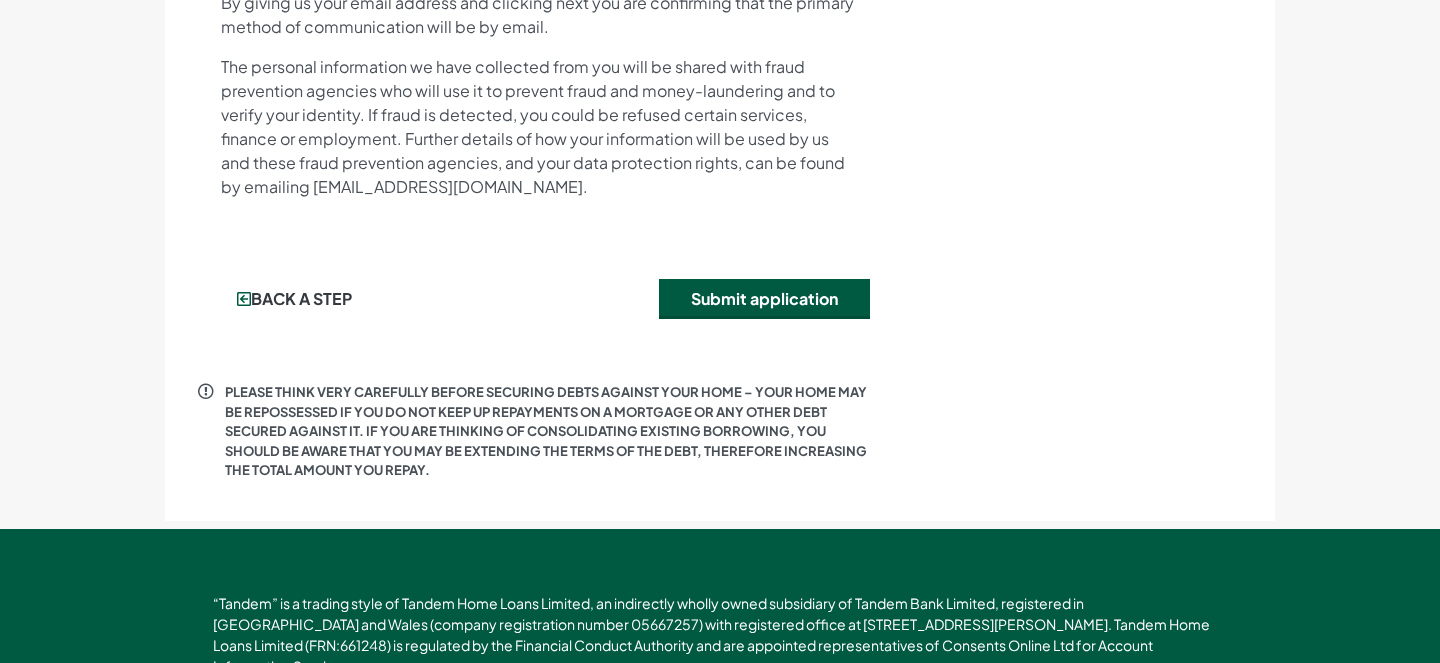 scroll, scrollTop: 648, scrollLeft: 0, axis: vertical 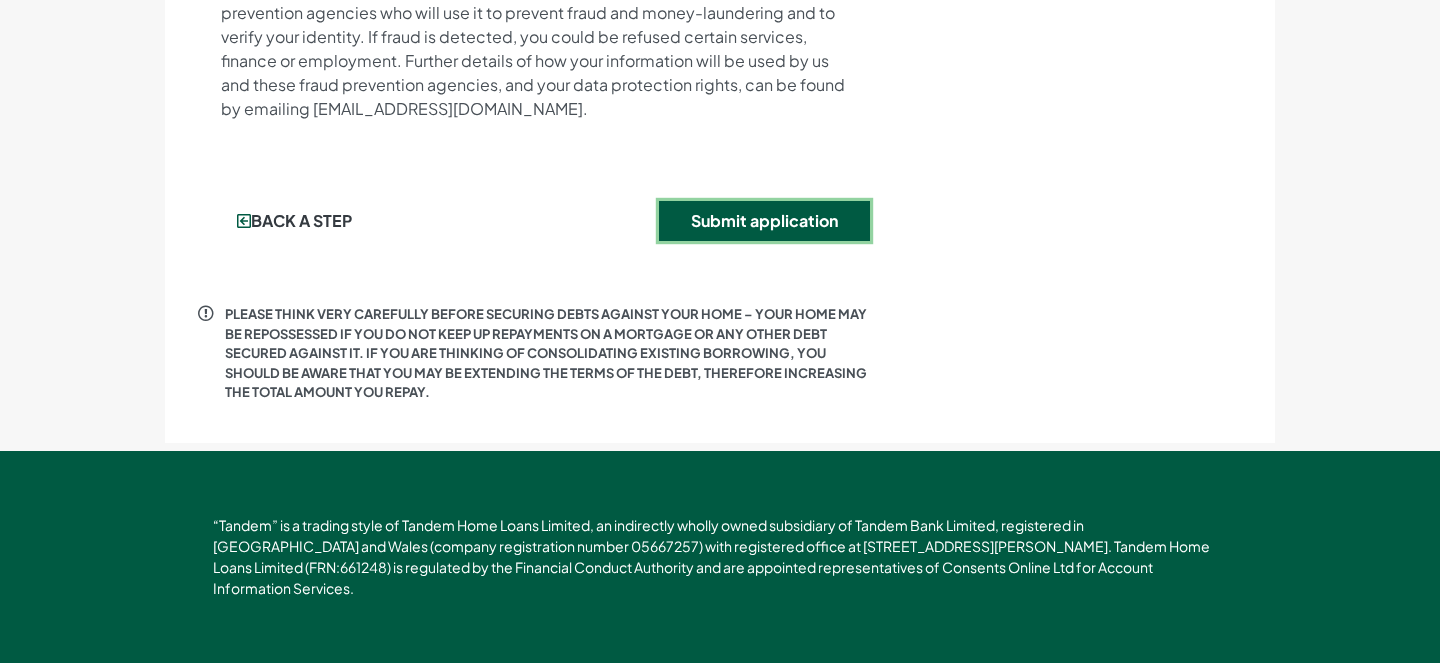 click on "Submit application" at bounding box center (764, 221) 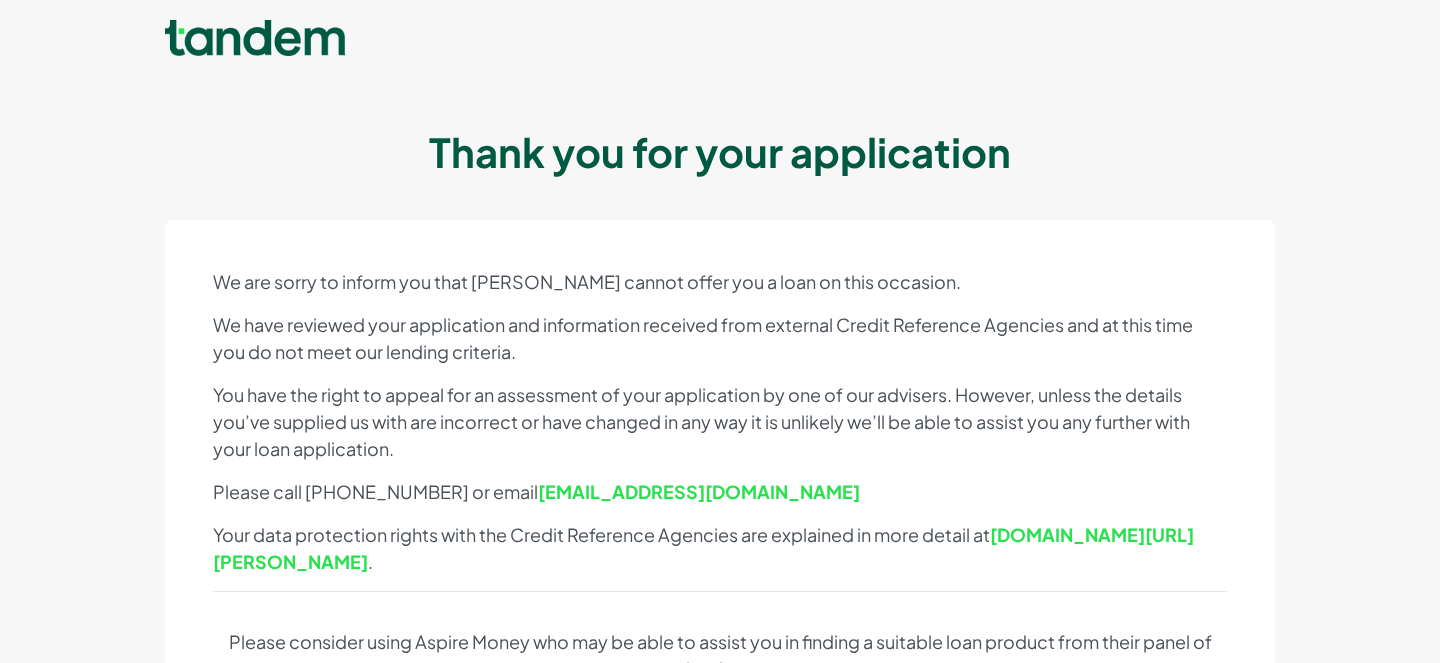 scroll, scrollTop: 0, scrollLeft: 0, axis: both 